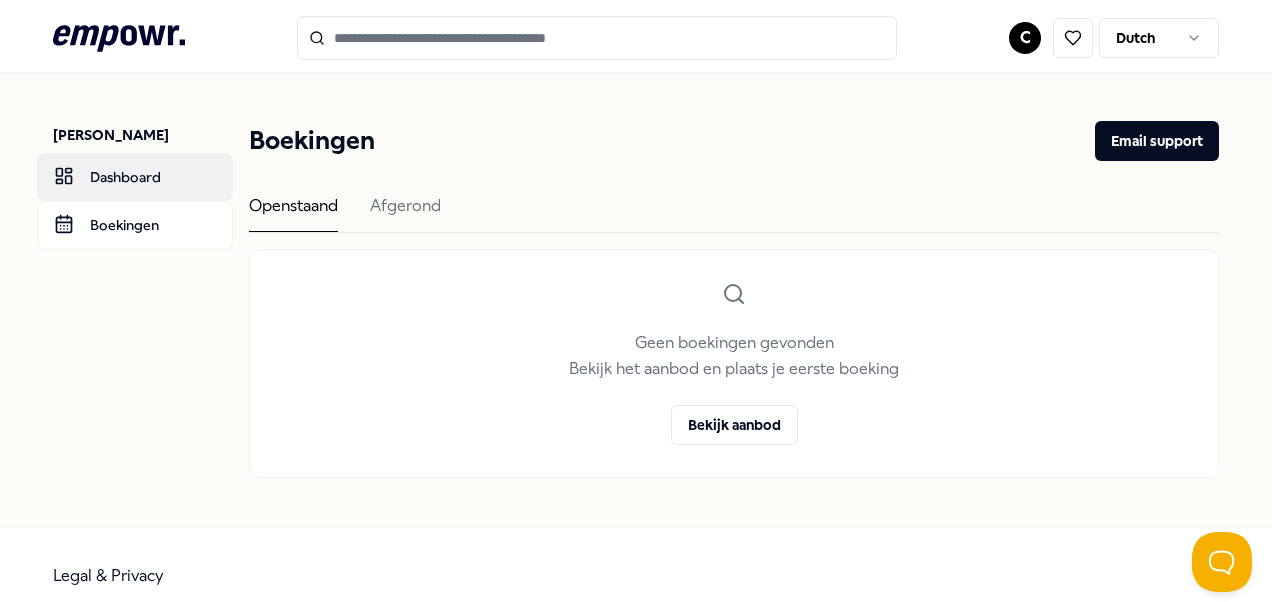 scroll, scrollTop: 0, scrollLeft: 0, axis: both 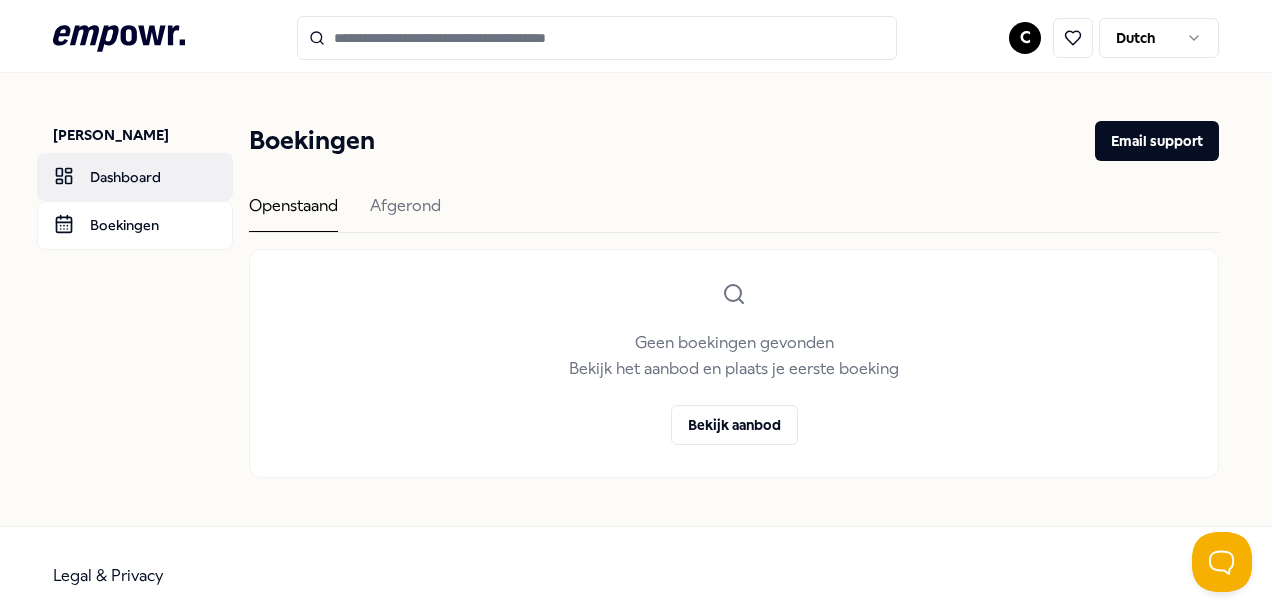 click on "Dashboard" at bounding box center [135, 177] 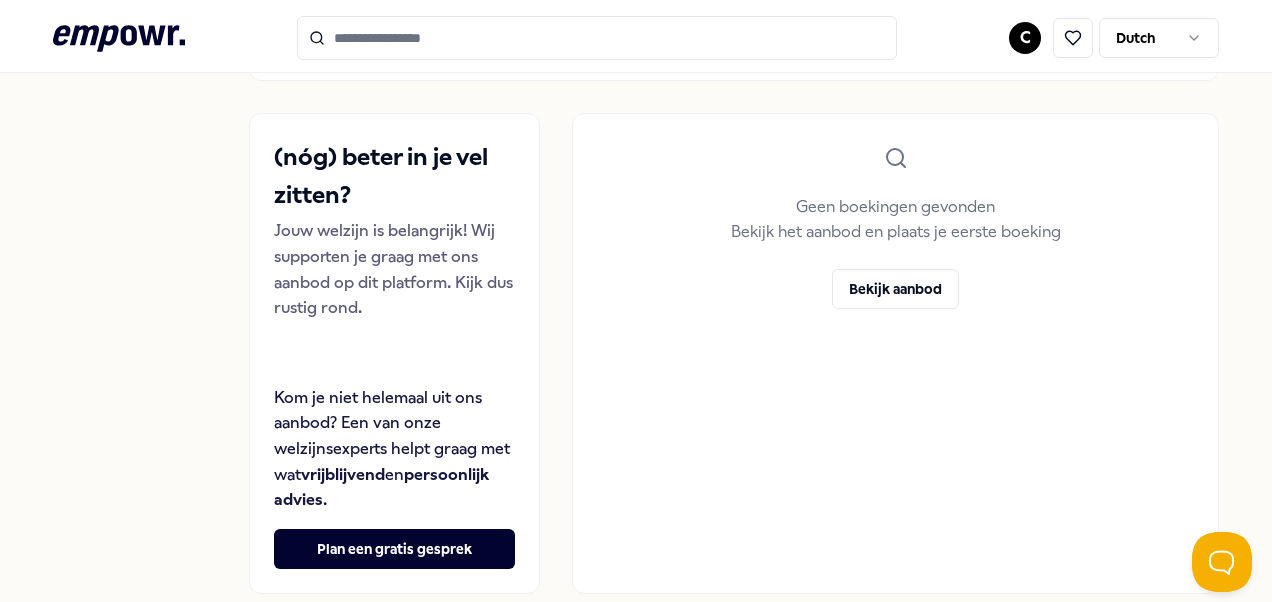 scroll, scrollTop: 213, scrollLeft: 0, axis: vertical 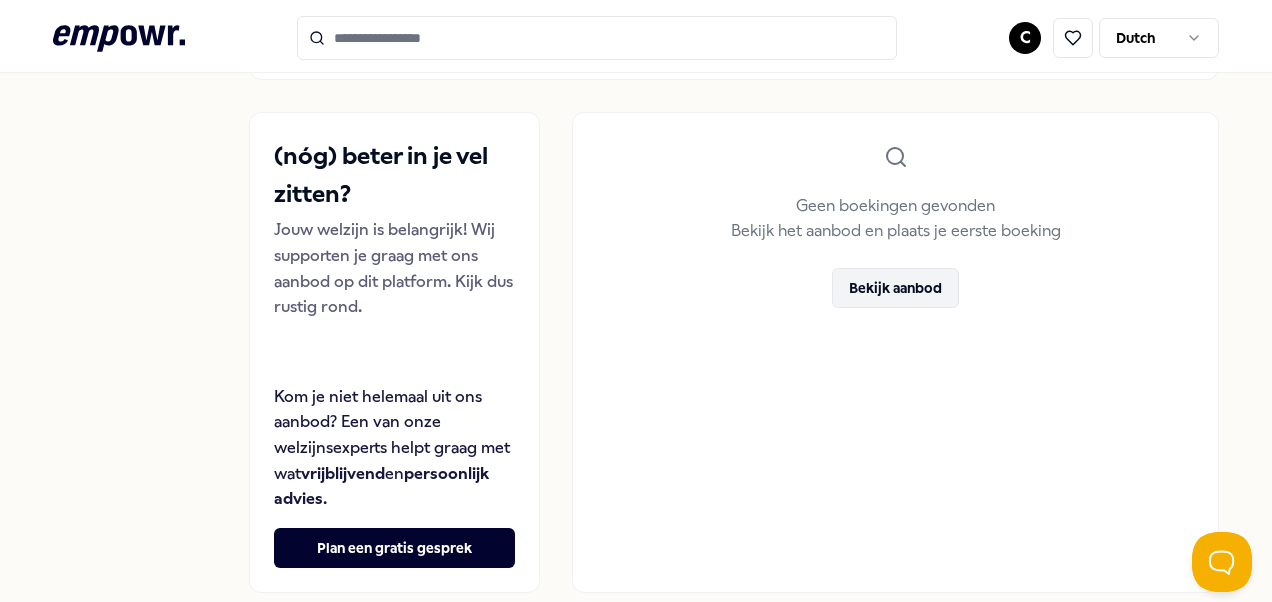 click on "Bekijk aanbod" at bounding box center [895, 288] 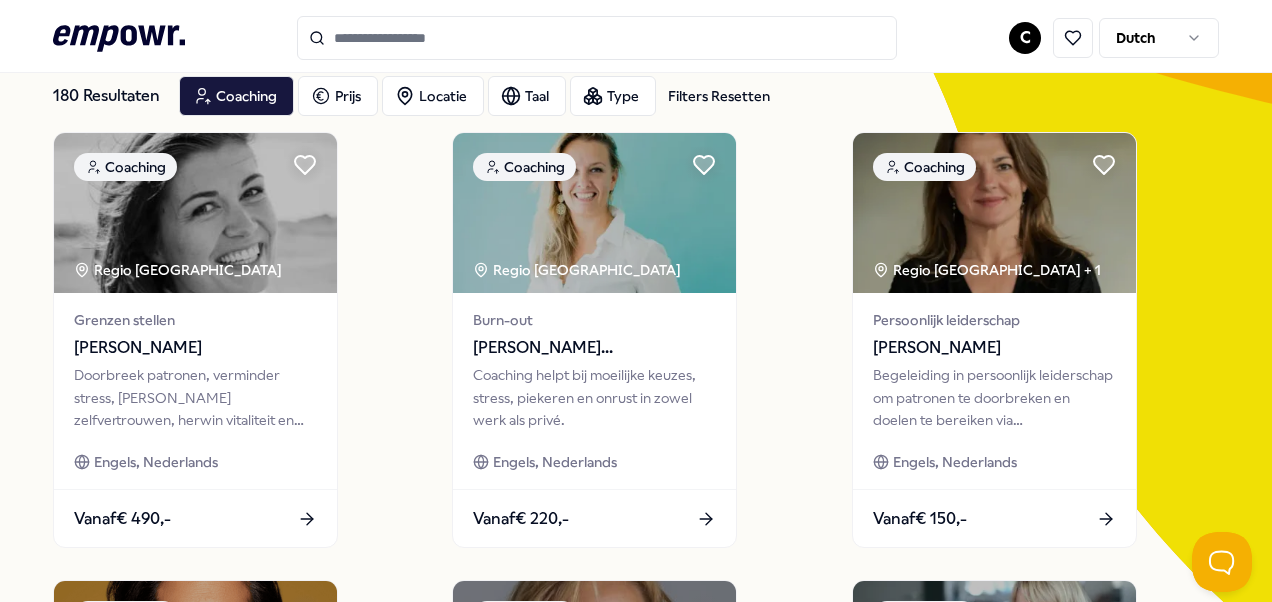 scroll, scrollTop: 0, scrollLeft: 0, axis: both 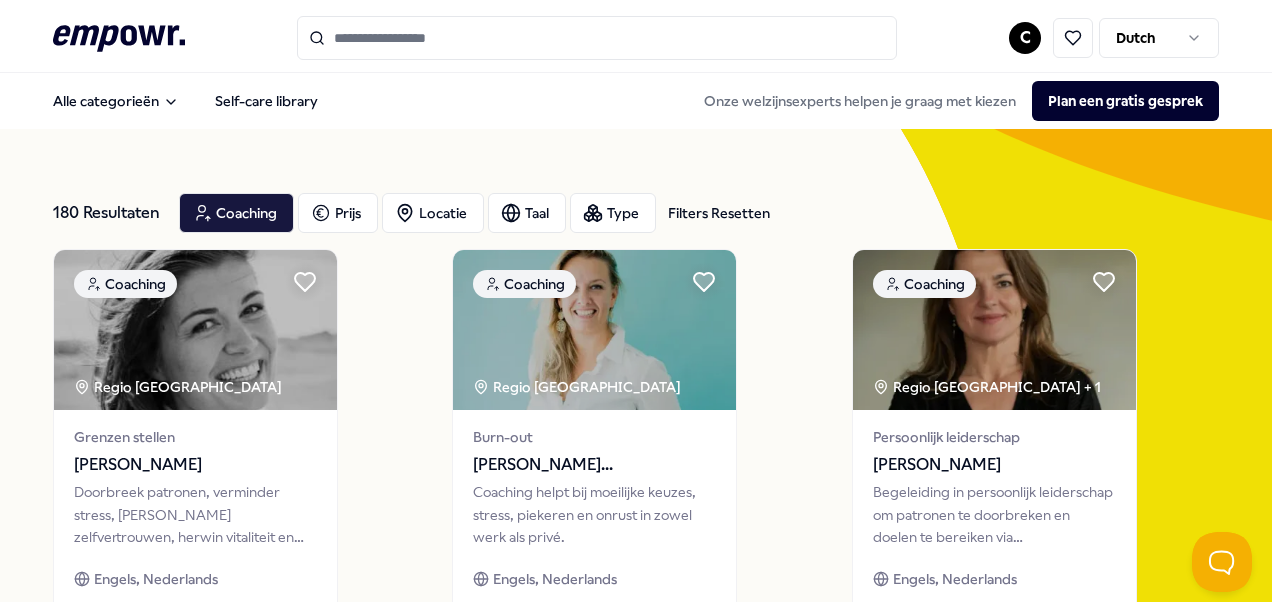 click at bounding box center [597, 38] 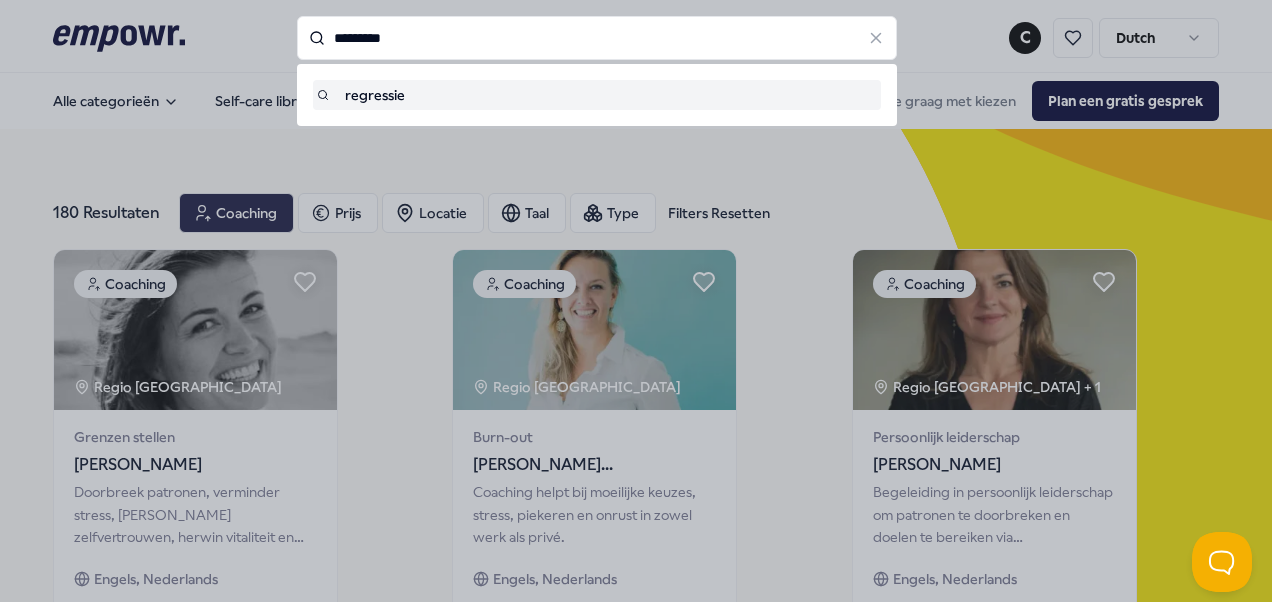 type on "*********" 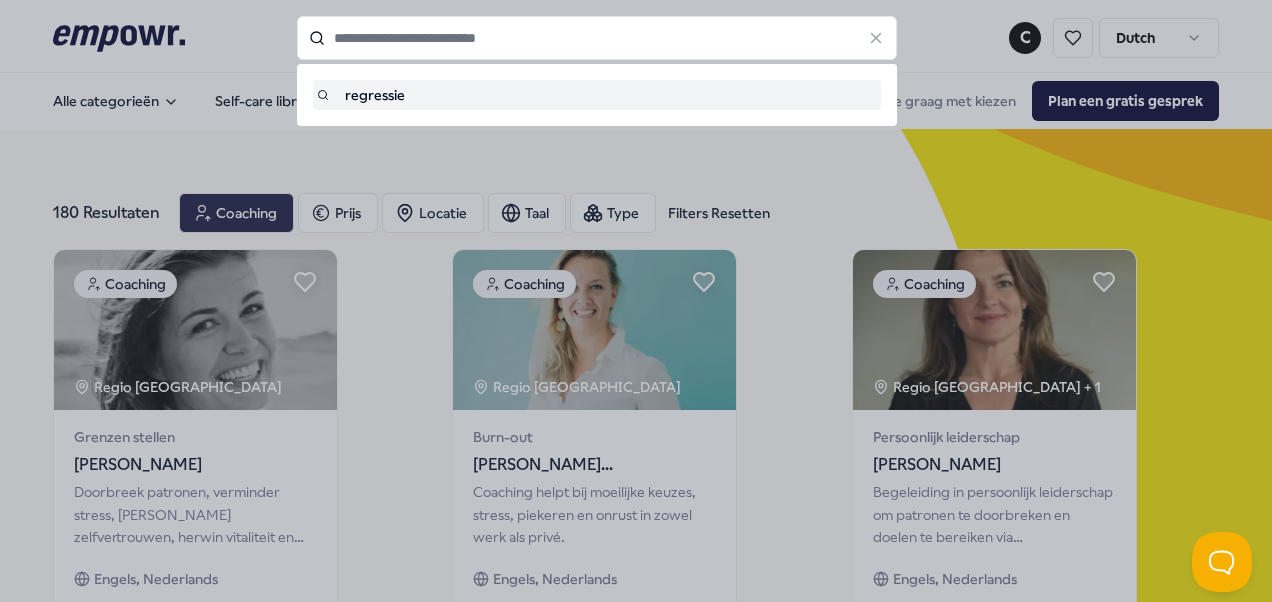 type on "*********" 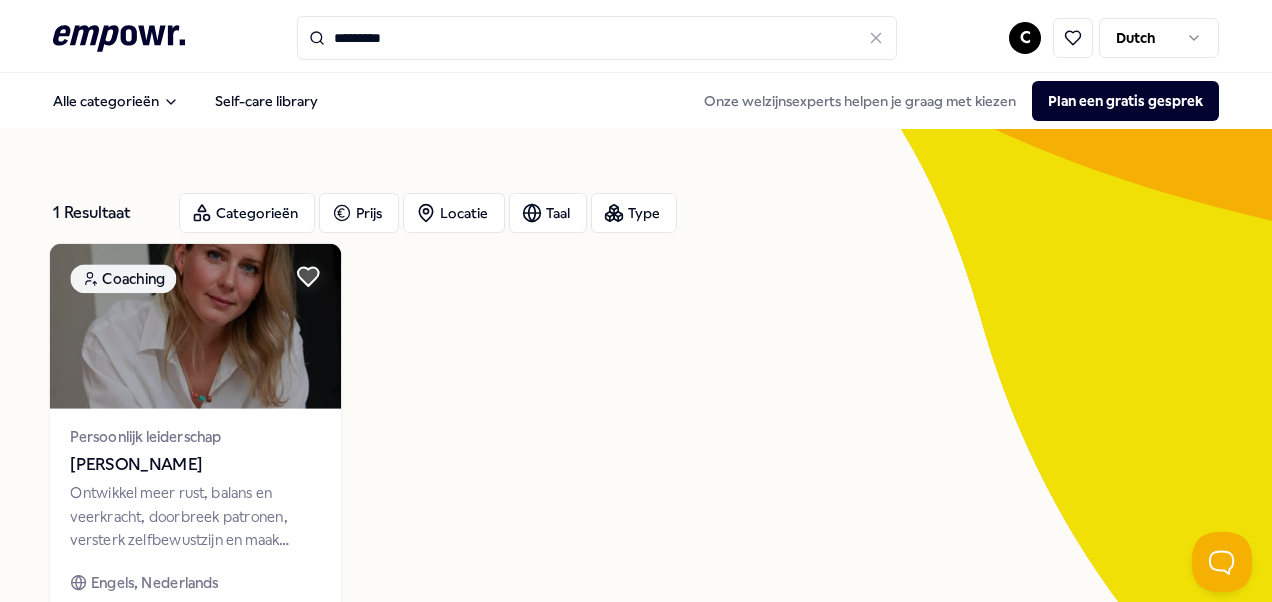 click on "Ontwikkel meer rust, balans en veerkracht, doorbreek patronen, versterk
zelfbewustzijn en maak keuzes die écht bij je passen." at bounding box center [195, 516] 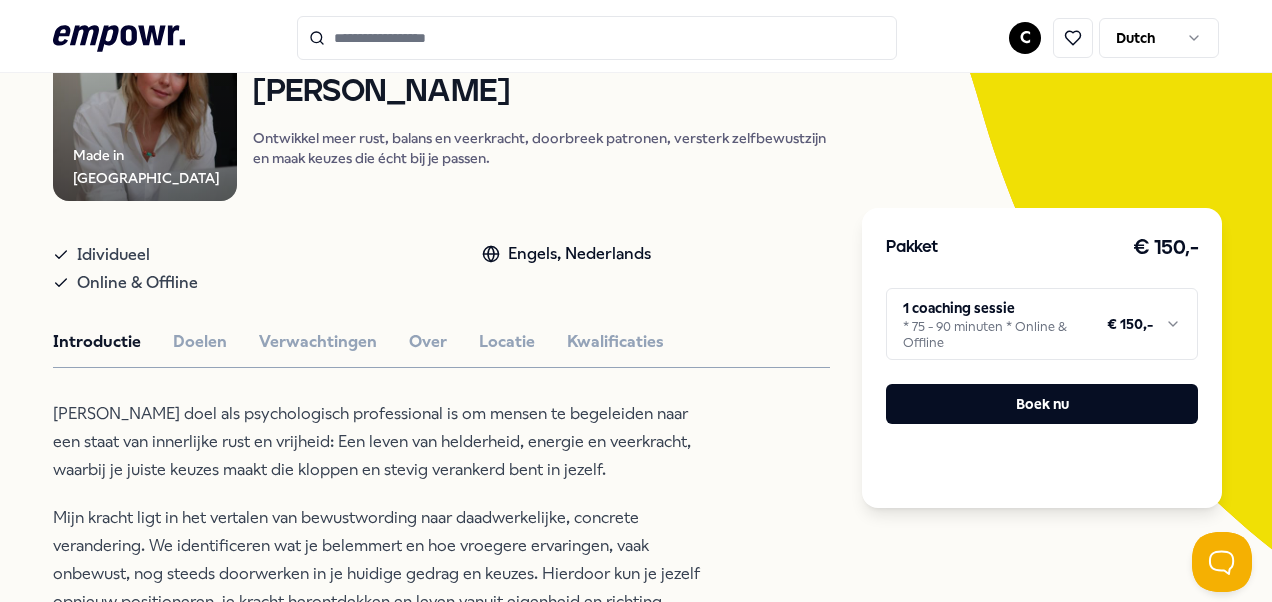 scroll, scrollTop: 223, scrollLeft: 0, axis: vertical 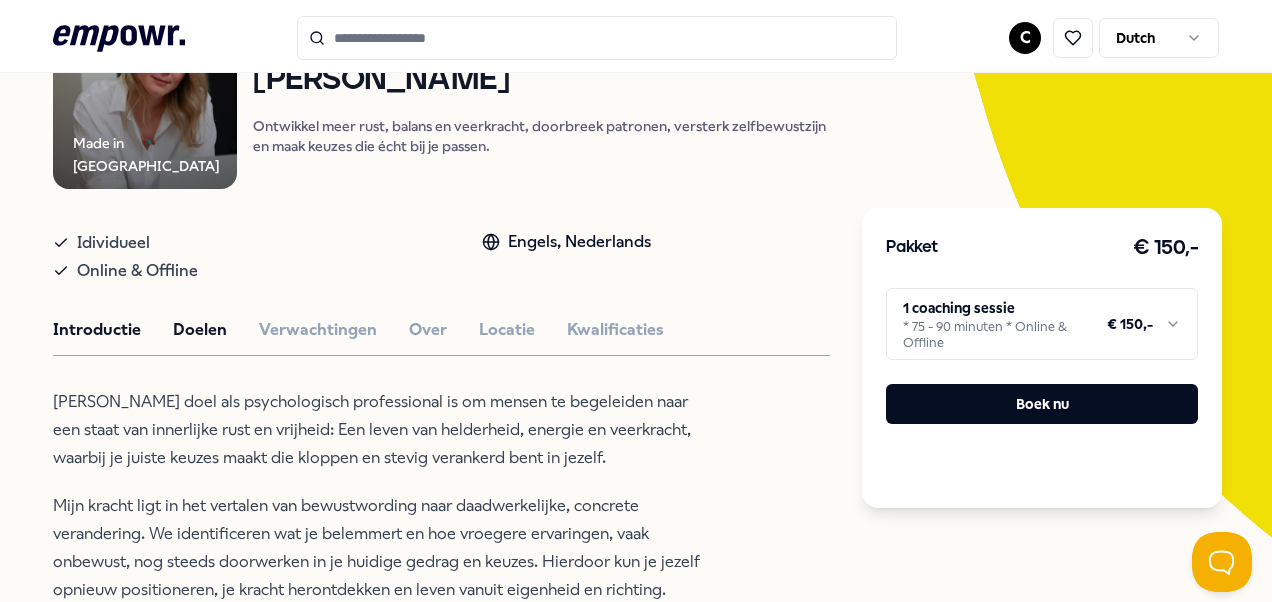 click on "Doelen" at bounding box center [200, 330] 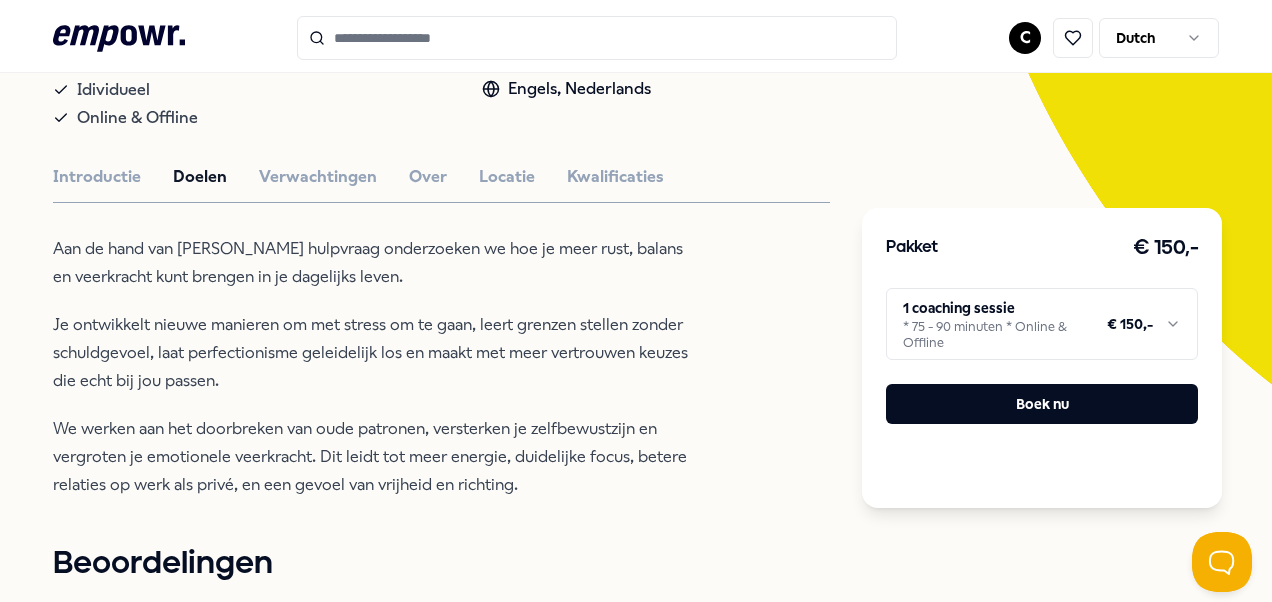 scroll, scrollTop: 397, scrollLeft: 0, axis: vertical 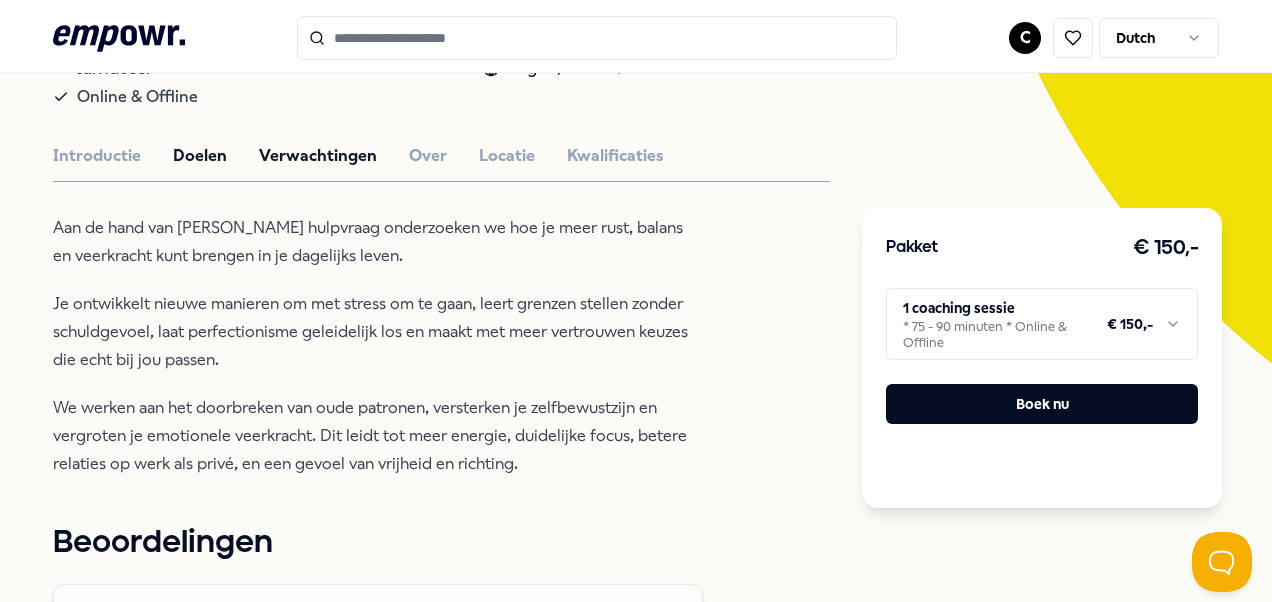click on "Verwachtingen" at bounding box center (318, 156) 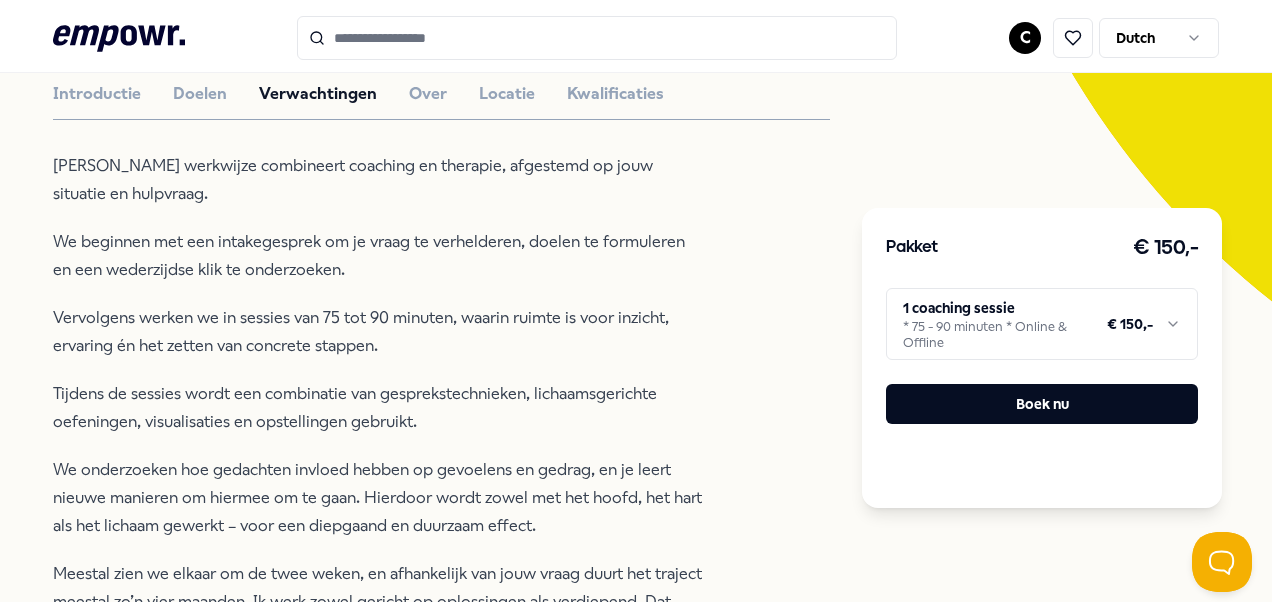 scroll, scrollTop: 461, scrollLeft: 0, axis: vertical 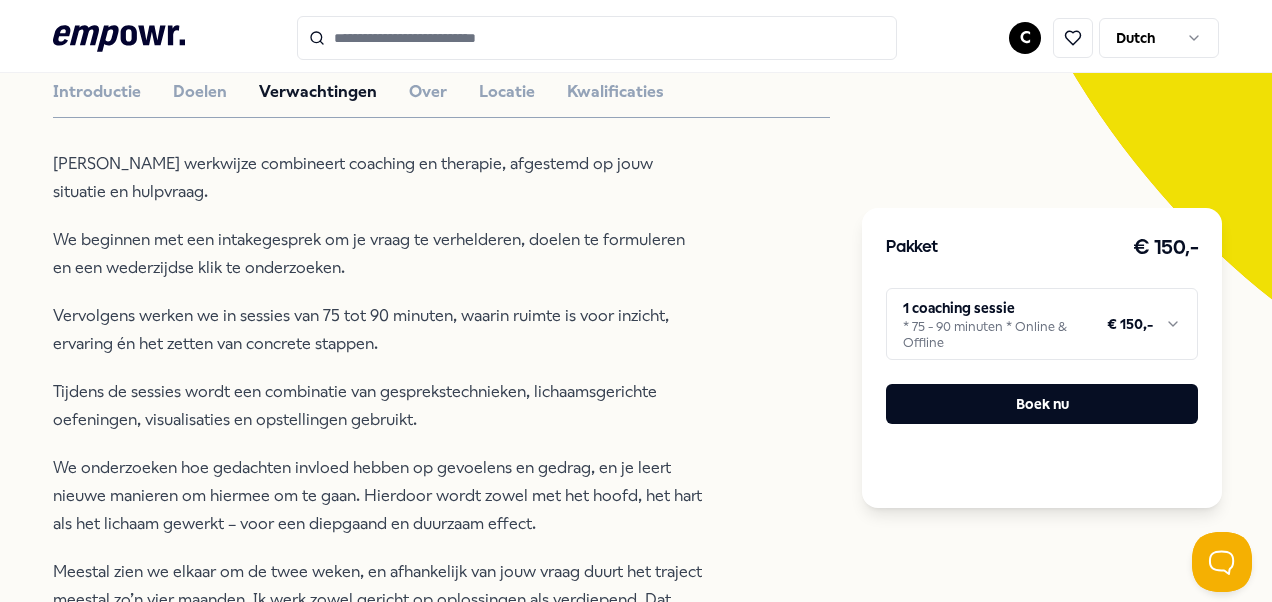 click on ".empowr-logo_svg__cls-1{fill:#03032f} C Dutch Alle categorieën   Self-care library Terug Made in Mukthi Coaching [PERSON_NAME] Ontwikkel meer rust, balans en veerkracht, doorbreek patronen, versterk zelfbewustzijn en maak keuzes die écht bij je passen. Idividueel  Online & Offline Engels, Nederlands Introductie Doelen Verwachtingen Over Locatie Kwalificaties Mijn werkwijze combineert coaching en therapie, afgestemd op jouw situatie en hulpvraag.  We beginnen met een intakegesprek om je vraag te verhelderen, doelen te formuleren en een wederzijdse klik te onderzoeken.  Vervolgens werken we in sessies van 75 tot 90 minuten, waarin ruimte is voor inzicht, ervaring én het zetten van concrete stappen.  Tijdens de sessies wordt een combinatie van gesprekstechnieken, lichaamsgerichte oefeningen, visualisaties en opstellingen gebruikt.   Inbegrepen in het traject:  Voorbereiding en afstemming voorafgaand aan elke sessie  Begeleiding tussen de sessies door via e-mail of WhatsApp/Signal  Beoordelingen Aanbevolen" at bounding box center (636, 301) 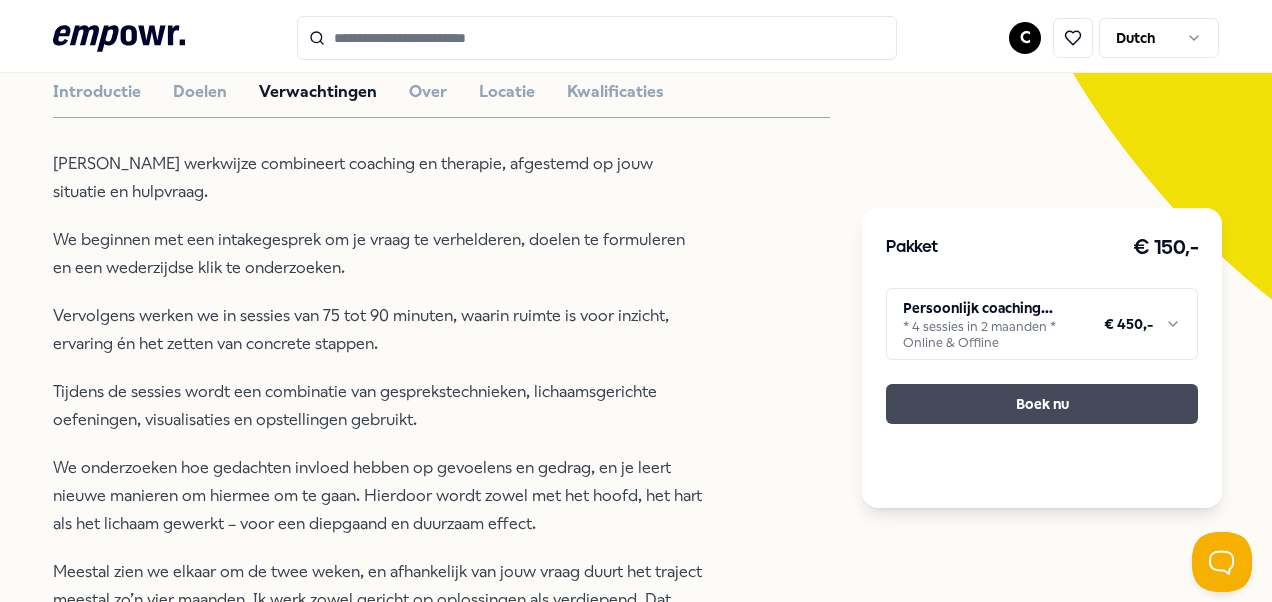 click on "Boek nu" at bounding box center [1042, 404] 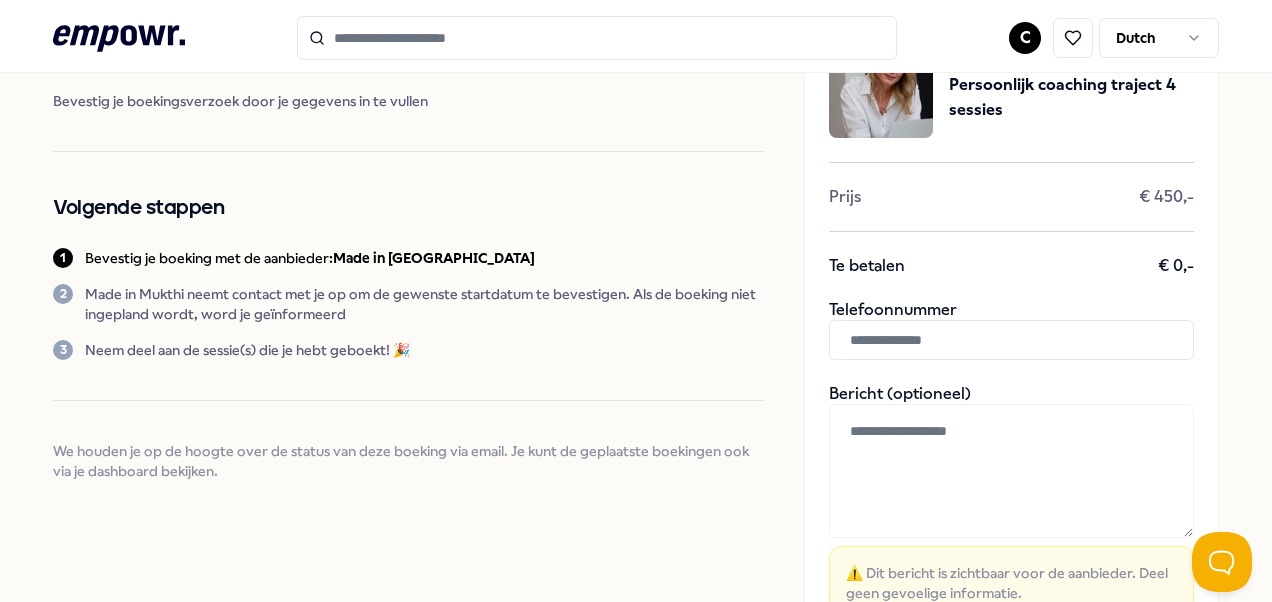 scroll, scrollTop: 0, scrollLeft: 0, axis: both 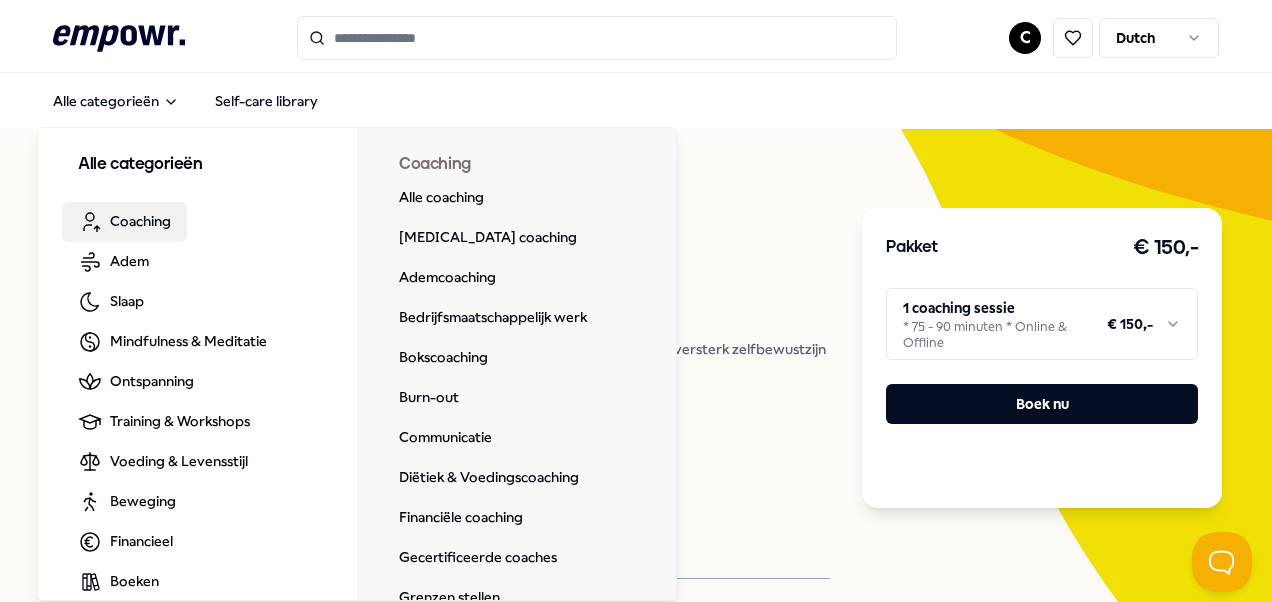 click on "[PERSON_NAME]" at bounding box center (541, 303) 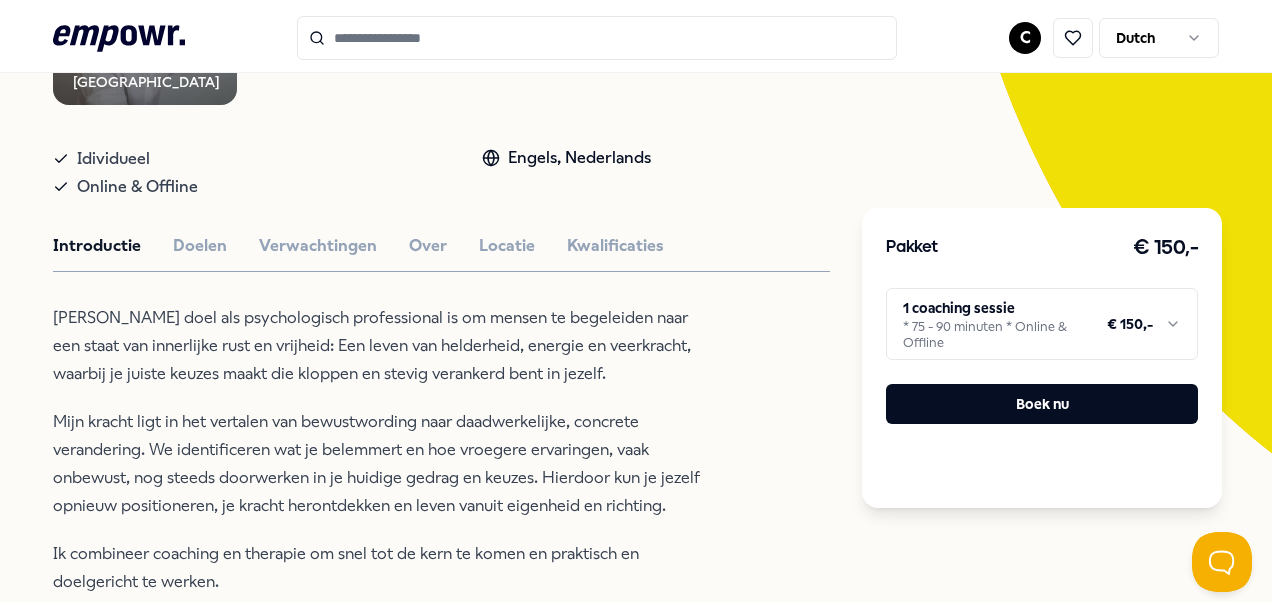 scroll, scrollTop: 310, scrollLeft: 0, axis: vertical 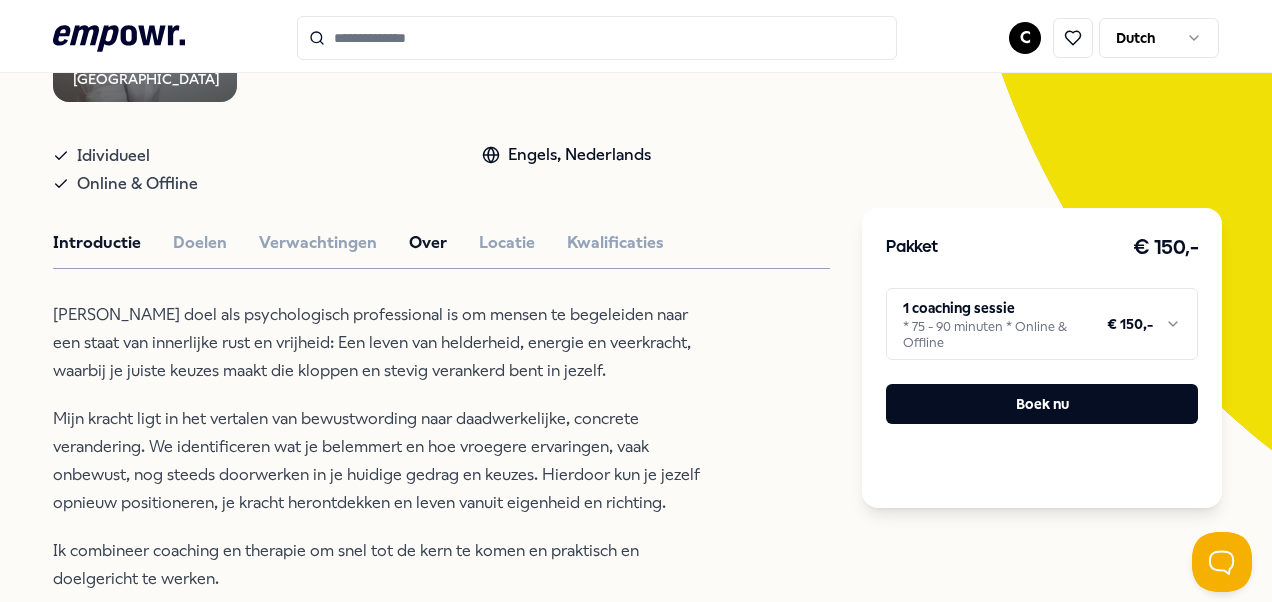 click on "Over" at bounding box center (428, 243) 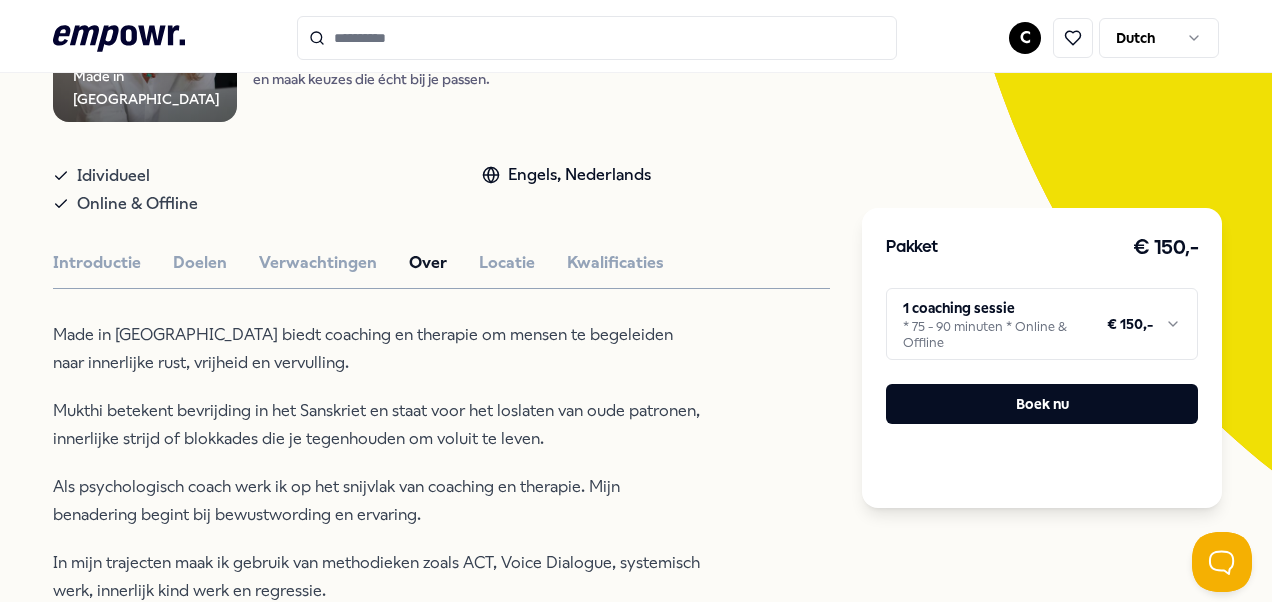 scroll, scrollTop: 288, scrollLeft: 0, axis: vertical 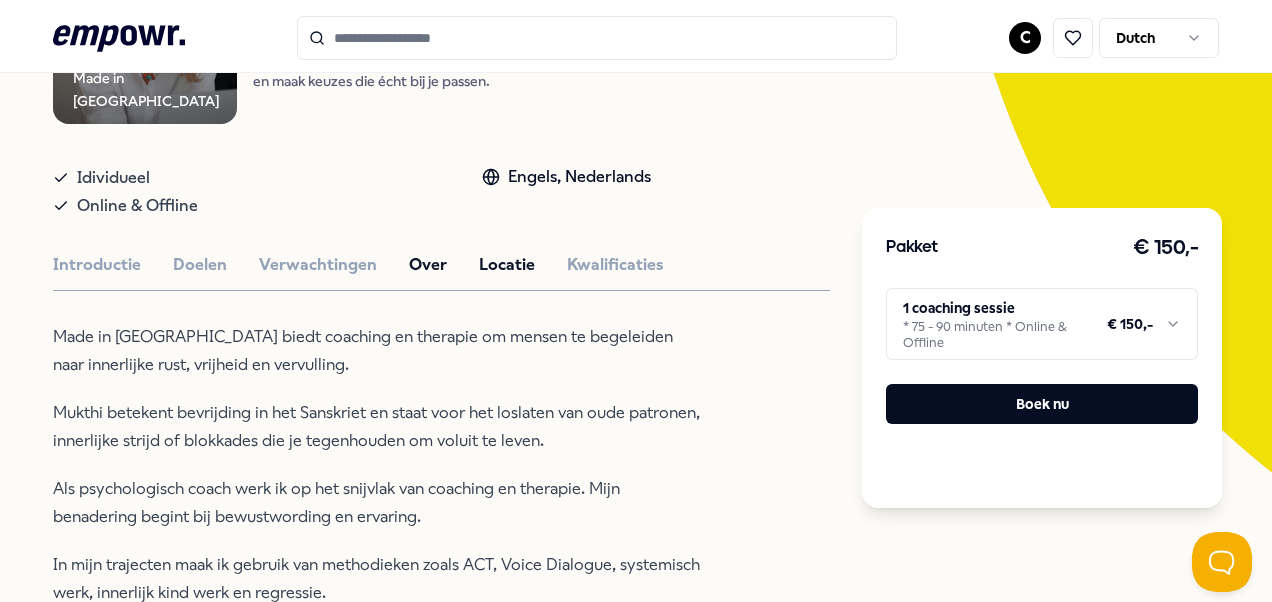 click on "Locatie" at bounding box center (507, 265) 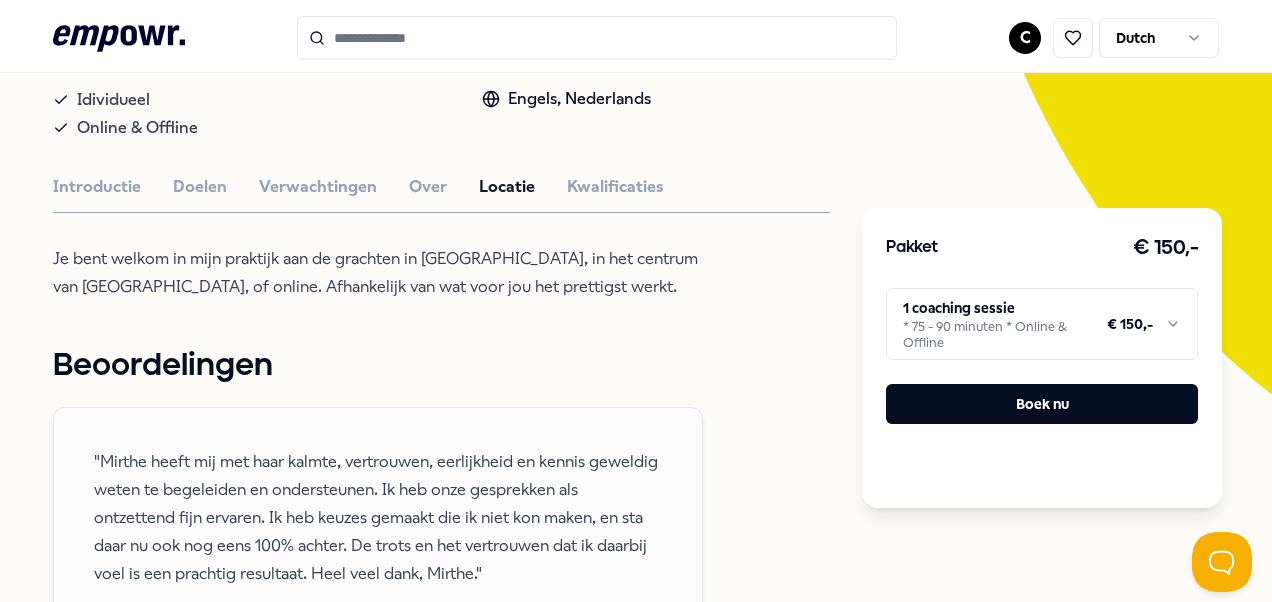 scroll, scrollTop: 288, scrollLeft: 0, axis: vertical 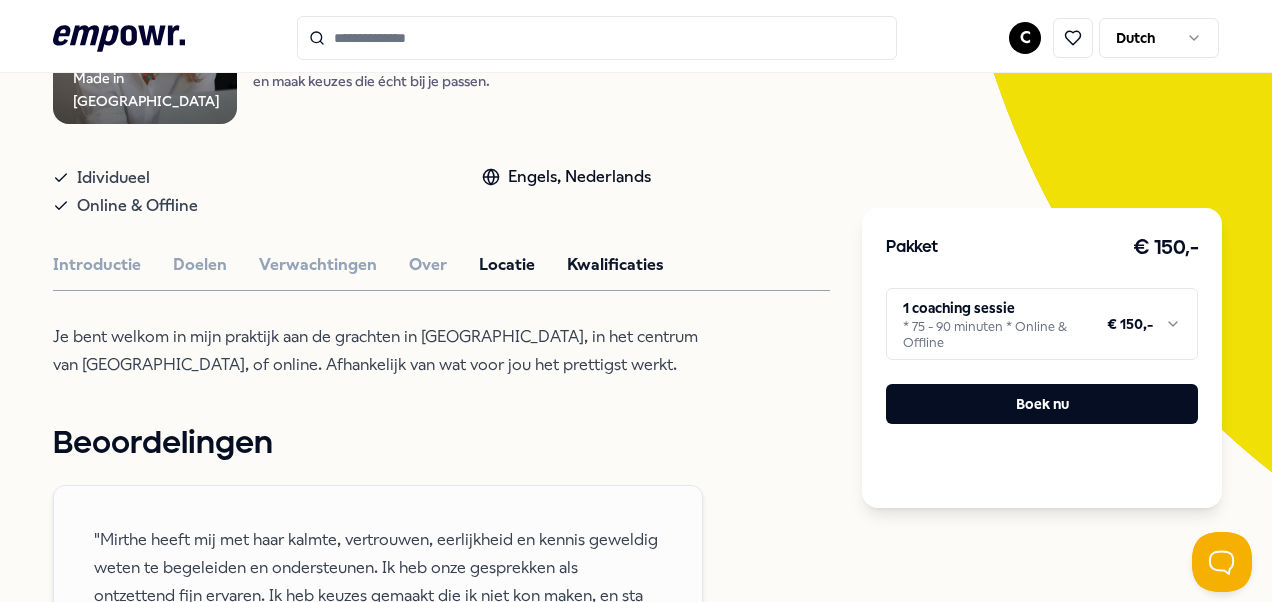 click on "Kwalificaties" at bounding box center [615, 265] 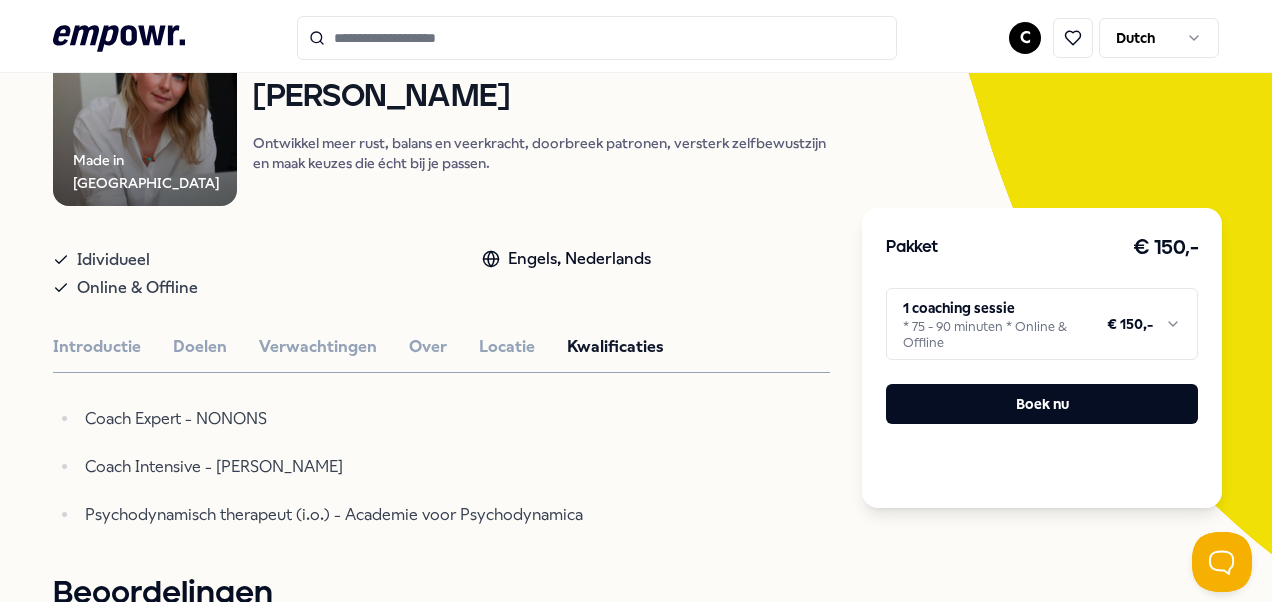 scroll, scrollTop: 188, scrollLeft: 0, axis: vertical 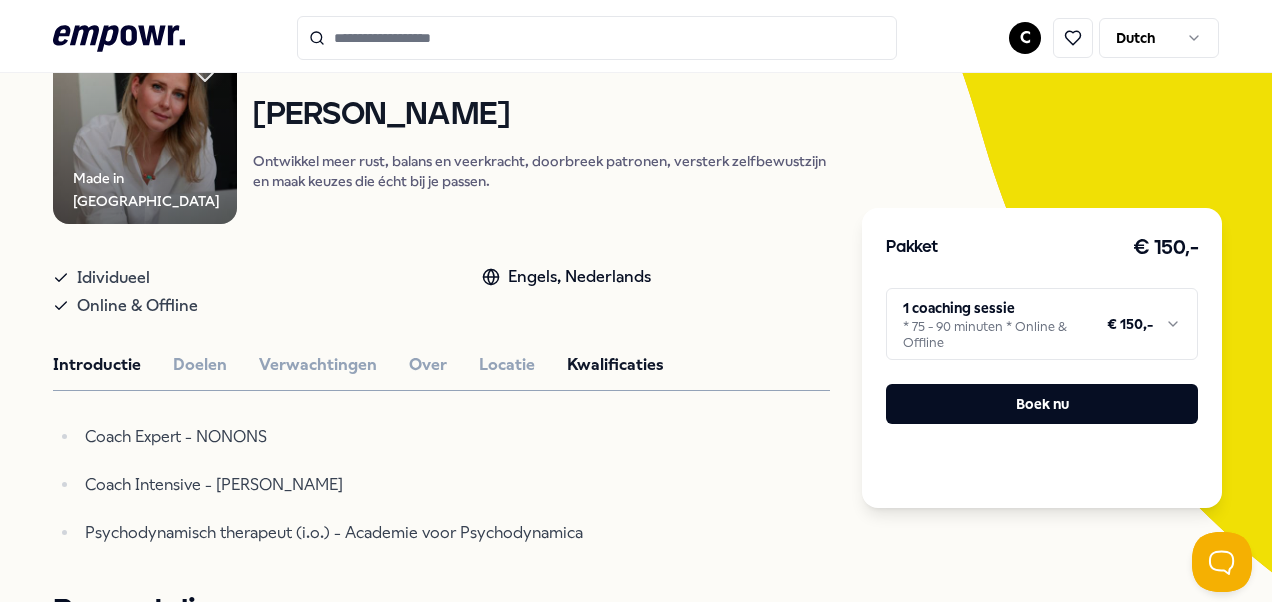 click on "Introductie" at bounding box center (97, 365) 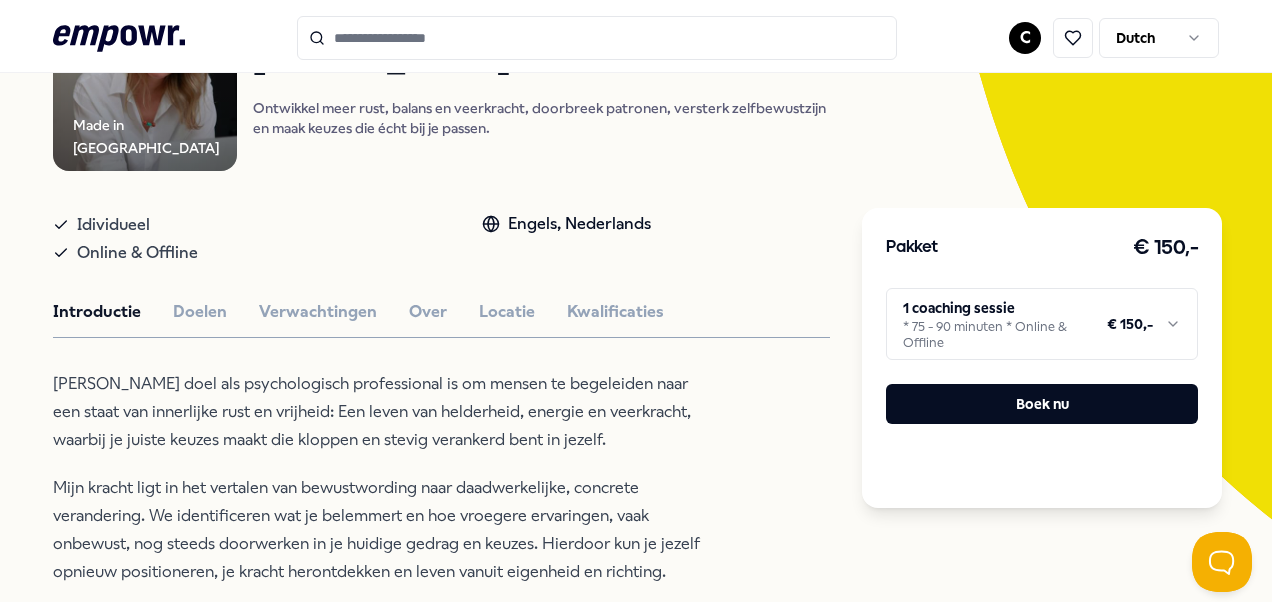 scroll, scrollTop: 0, scrollLeft: 0, axis: both 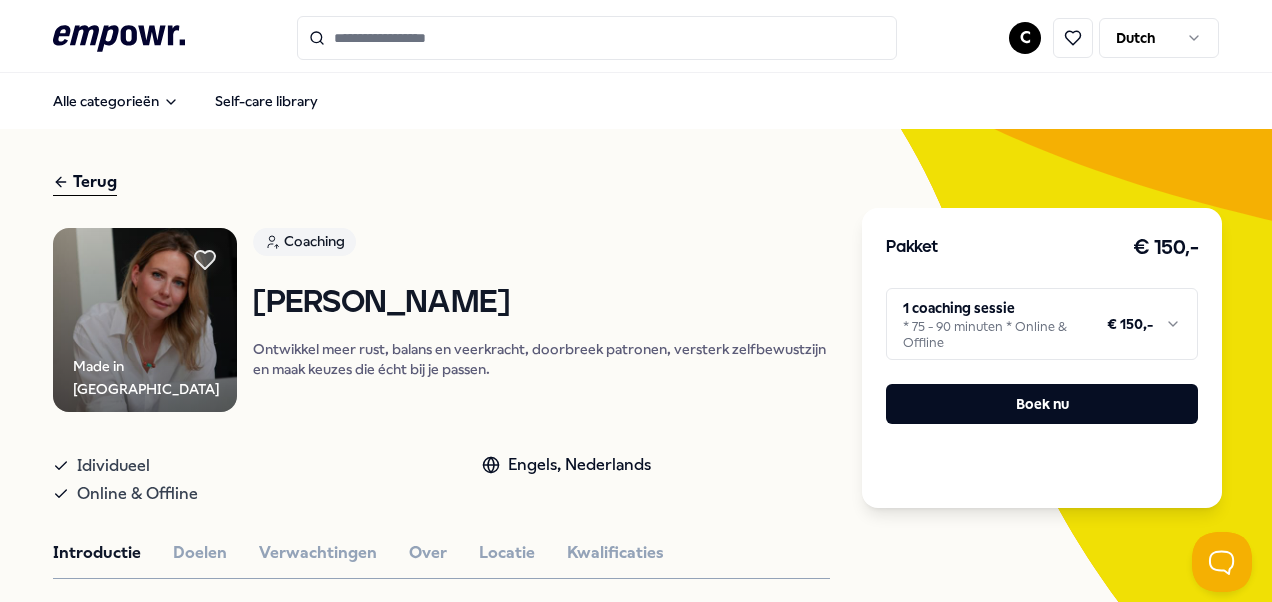 click on "Terug" at bounding box center [85, 182] 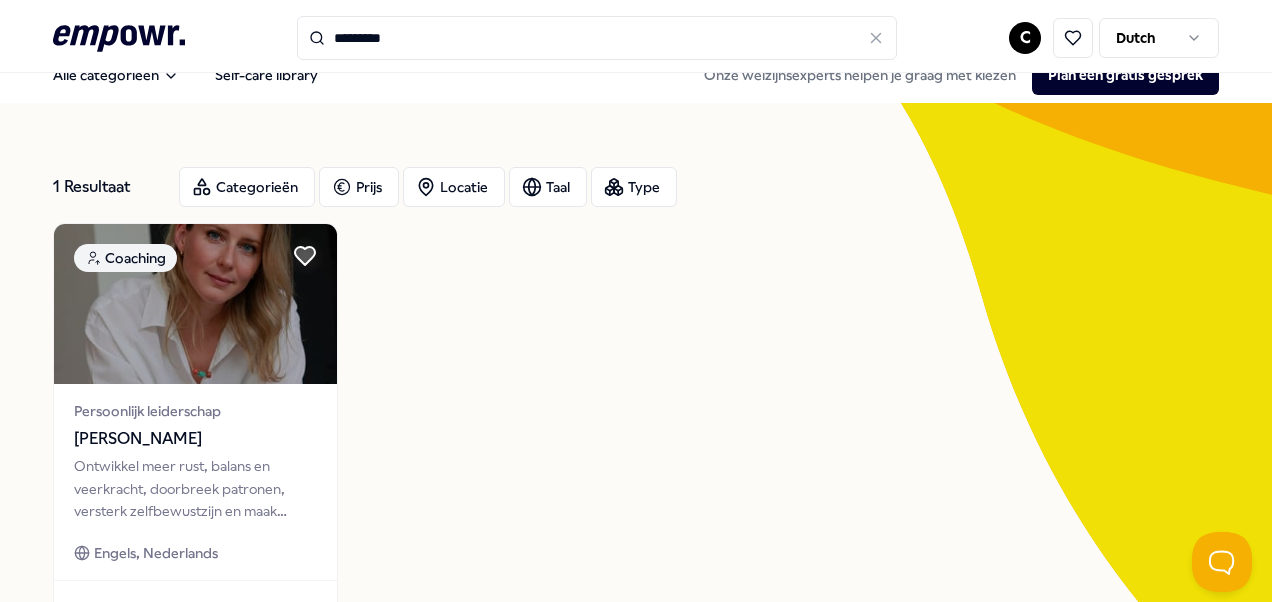 scroll, scrollTop: 0, scrollLeft: 0, axis: both 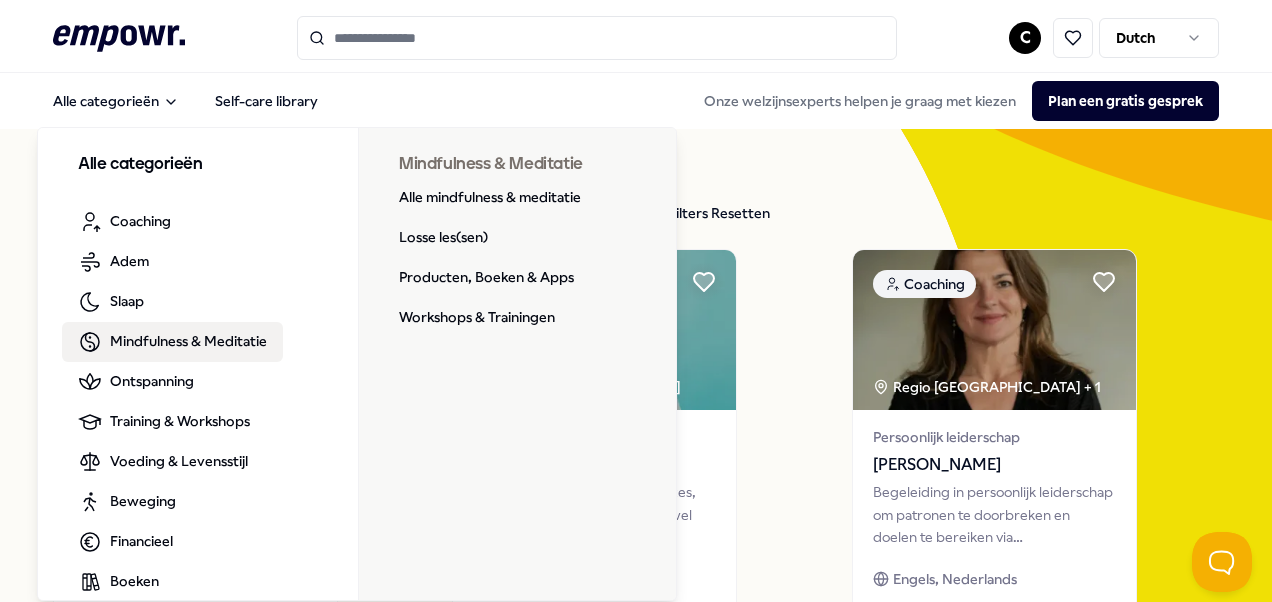 click at bounding box center [597, 38] 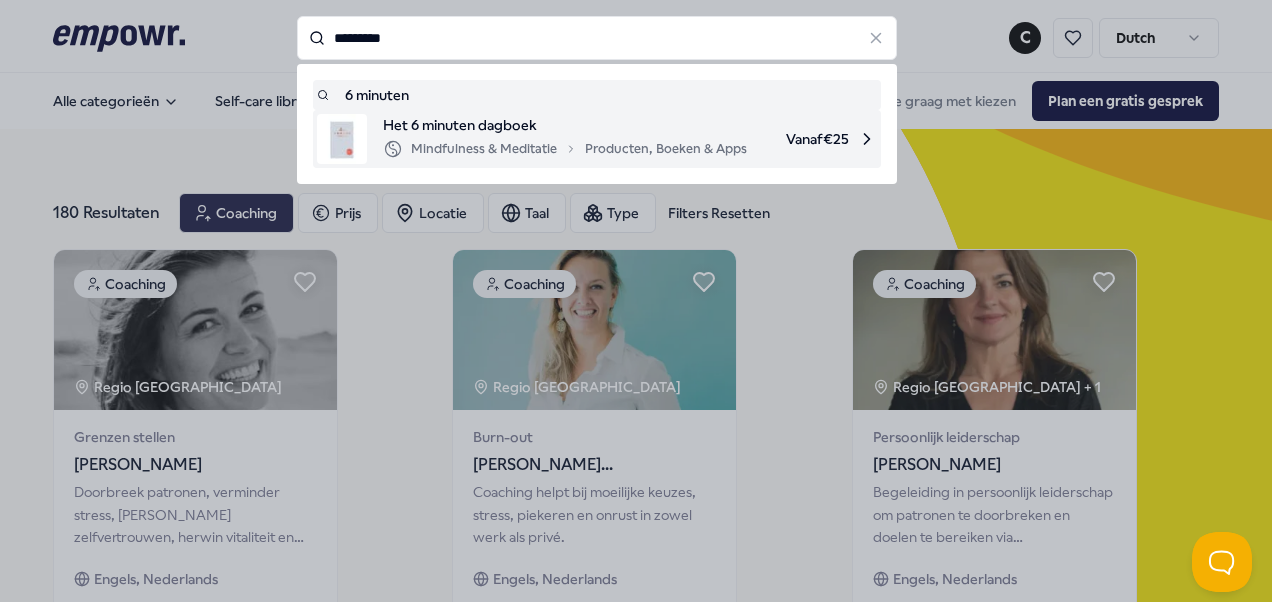 click on "Het 6 minuten dagboek" at bounding box center (565, 125) 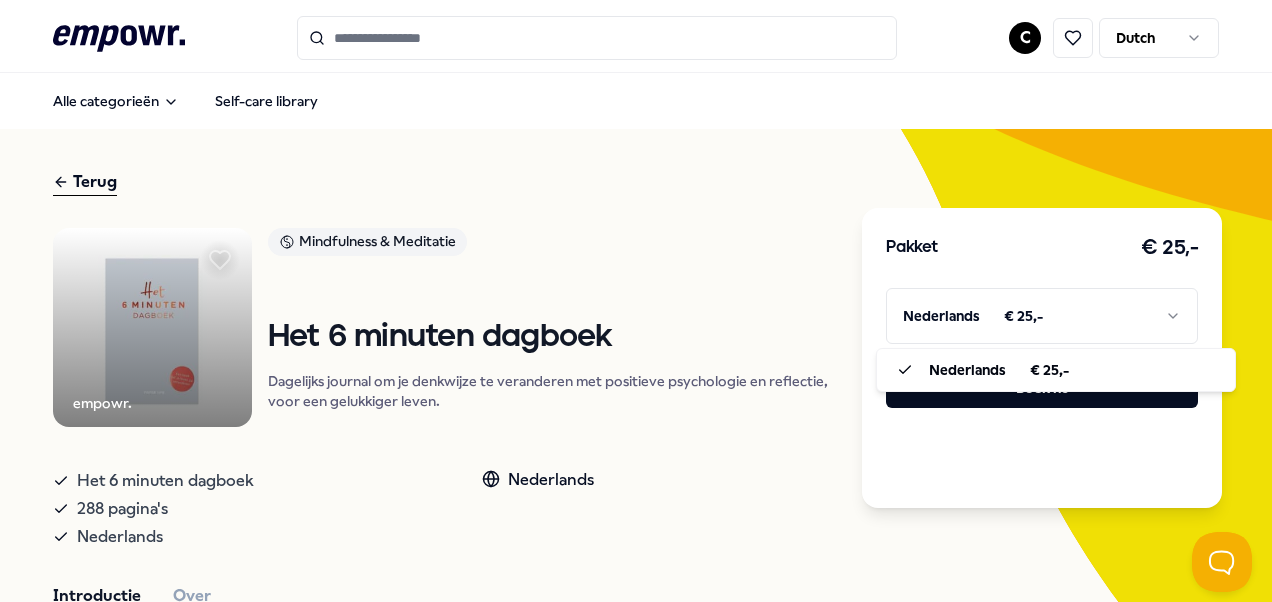 click on ".empowr-logo_svg__cls-1{fill:#03032f} C Dutch Alle categorieën   Self-care library Terug empowr. Mindfulness & Meditatie Het 6 minuten dagboek Dagelijks journal om je denkwijze te veranderen met positieve psychologie en reflectie, voor een gelukkiger leven. Het 6 minuten dagboek 288 pagina's Nederlands Nederlands Introductie Over Aanbevolen Boeken Loopbaan  The Let Them Theory [PERSON_NAME] nieuwste boek ‘The Let Them Theory’ biedt een levensveranderend
concept: laat los wat je niet kunt controleren en focus op wat écht telt. Engels, Nederlands Vanaf  € 35,- Boeken Loopbaan  [GEOGRAPHIC_DATA][PERSON_NAME][PERSON_NAME] biedt een heldere samenvatting van 'De zeven eigenschappen van
effectief leiderschap' voor meer grip en succes. Nederlands Vanaf  € 25,- Coaching Regio Noord NL    Communicatie [PERSON_NAME]  Korte, oplossingsgerichte gesprekken die je helpen jezelf beter te begrijpen,
inzicht te krijgen en doelen te bereiken. Nederlands Vanaf  € 110,- Coaching Regio Noord NL    + 2 Communicatie Vanaf" at bounding box center (636, 301) 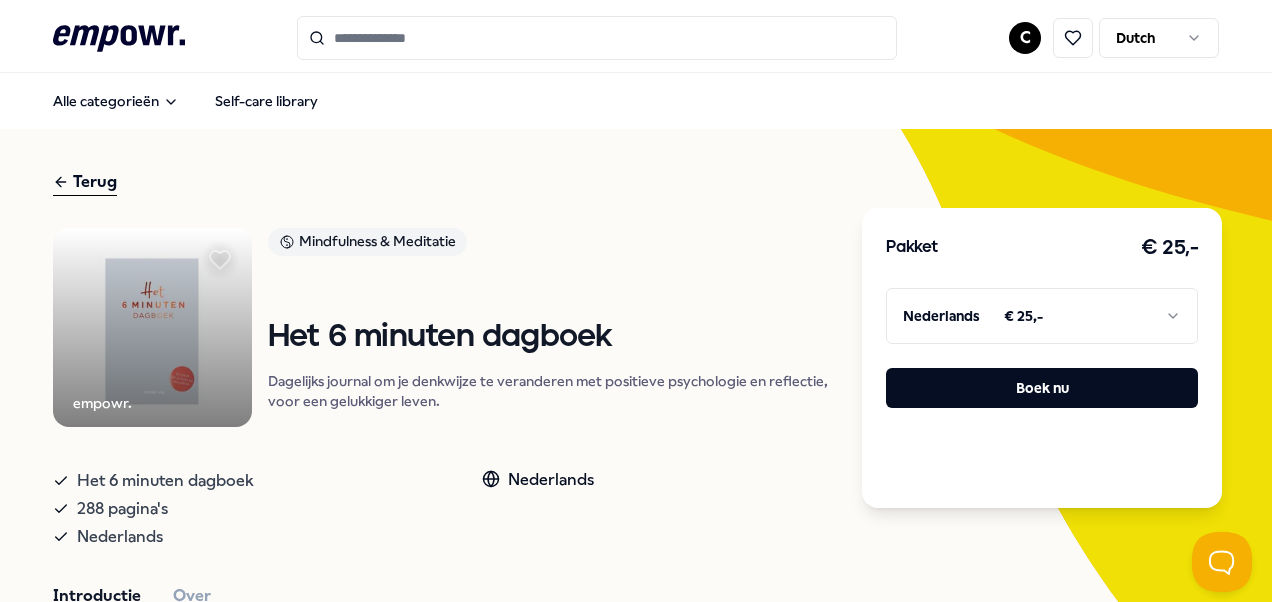 click on ".empowr-logo_svg__cls-1{fill:#03032f} C Dutch Alle categorieën   Self-care library Terug empowr. Mindfulness & Meditatie Het 6 minuten dagboek Dagelijks journal om je denkwijze te veranderen met positieve psychologie en reflectie, voor een gelukkiger leven. Het 6 minuten dagboek 288 pagina's Nederlands Nederlands Introductie Over Aanbevolen Boeken Loopbaan  The Let Them Theory [PERSON_NAME] nieuwste boek ‘The Let Them Theory’ biedt een levensveranderend
concept: laat los wat je niet kunt controleren en focus op wat écht telt. Engels, Nederlands Vanaf  € 35,- Boeken Loopbaan  [GEOGRAPHIC_DATA][PERSON_NAME][PERSON_NAME] biedt een heldere samenvatting van 'De zeven eigenschappen van
effectief leiderschap' voor meer grip en succes. Nederlands Vanaf  € 25,- Coaching Regio Noord NL    Communicatie [PERSON_NAME]  Korte, oplossingsgerichte gesprekken die je helpen jezelf beter te begrijpen,
inzicht te krijgen en doelen te bereiken. Nederlands Vanaf  € 110,- Coaching Regio Noord NL    + 2 Communicatie Vanaf" at bounding box center (636, 301) 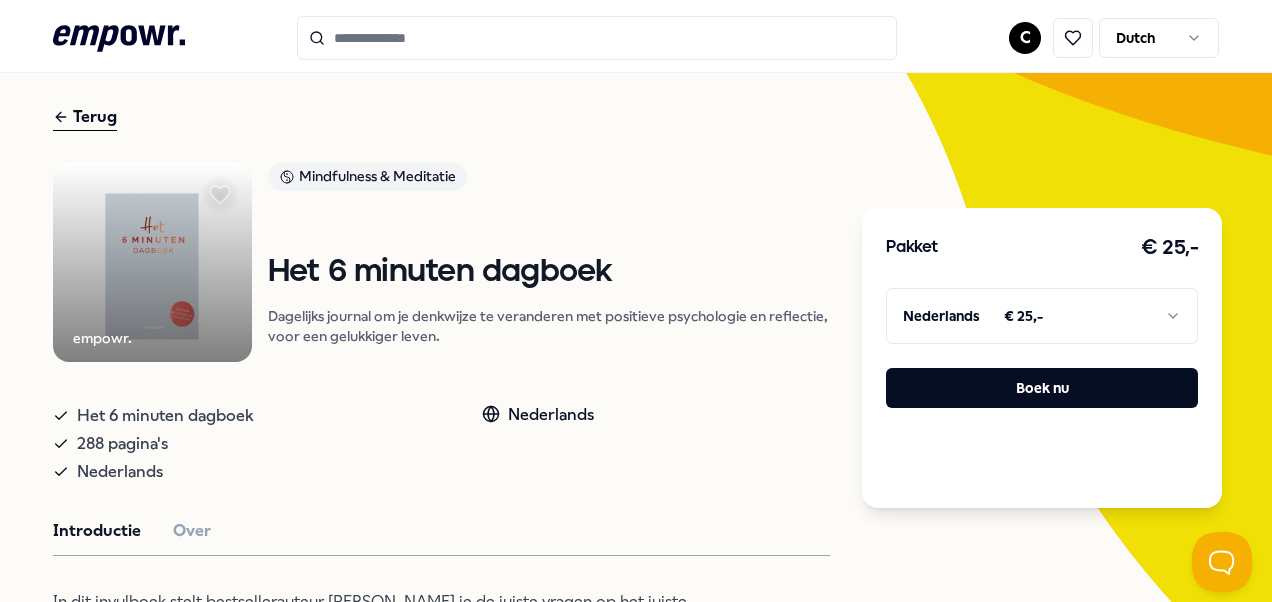 scroll, scrollTop: 66, scrollLeft: 0, axis: vertical 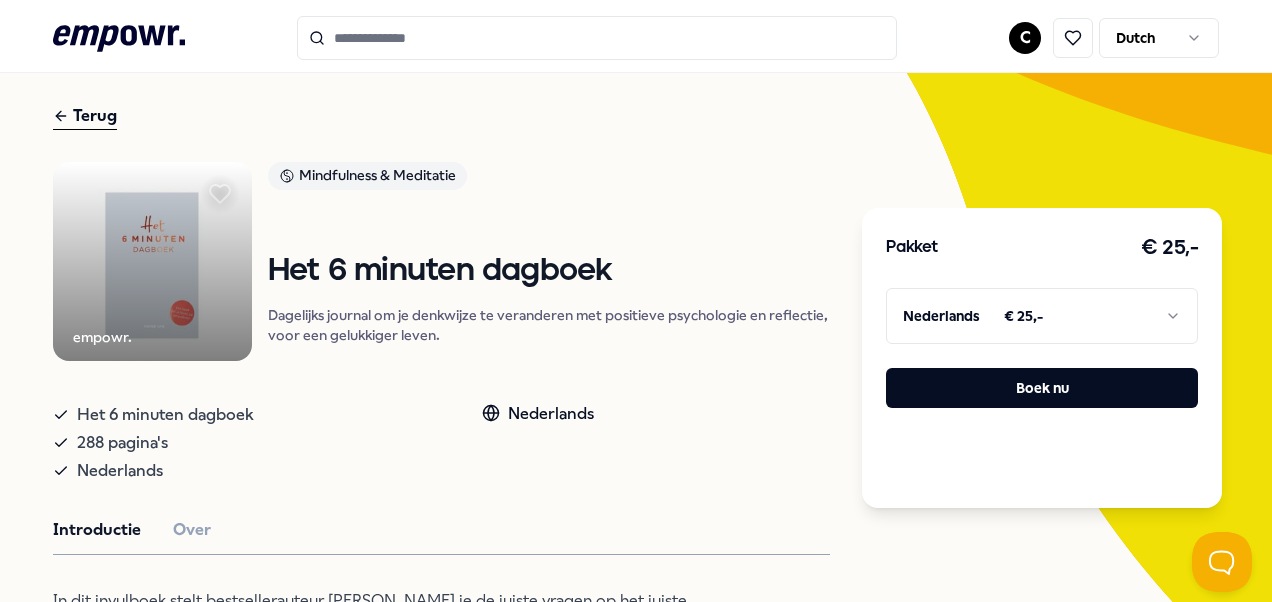 click on ".empowr-logo_svg__cls-1{fill:#03032f} C Dutch Alle categorieën   Self-care library Terug empowr. Mindfulness & Meditatie Het 6 minuten dagboek Dagelijks journal om je denkwijze te veranderen met positieve psychologie en reflectie, voor een gelukkiger leven. Het 6 minuten dagboek 288 pagina's Nederlands Nederlands Introductie Over Aanbevolen Boeken Loopbaan  The Let Them Theory [PERSON_NAME] nieuwste boek ‘The Let Them Theory’ biedt een levensveranderend
concept: laat los wat je niet kunt controleren en focus op wat écht telt. Engels, Nederlands Vanaf  € 35,- Boeken Loopbaan  [GEOGRAPHIC_DATA][PERSON_NAME][PERSON_NAME] biedt een heldere samenvatting van 'De zeven eigenschappen van
effectief leiderschap' voor meer grip en succes. Nederlands Vanaf  € 25,- Coaching Regio Noord NL    Communicatie [PERSON_NAME]  Korte, oplossingsgerichte gesprekken die je helpen jezelf beter te begrijpen,
inzicht te krijgen en doelen te bereiken. Nederlands Vanaf  € 110,- Coaching Regio Noord NL    + 2 Communicatie Vanaf" at bounding box center [636, 301] 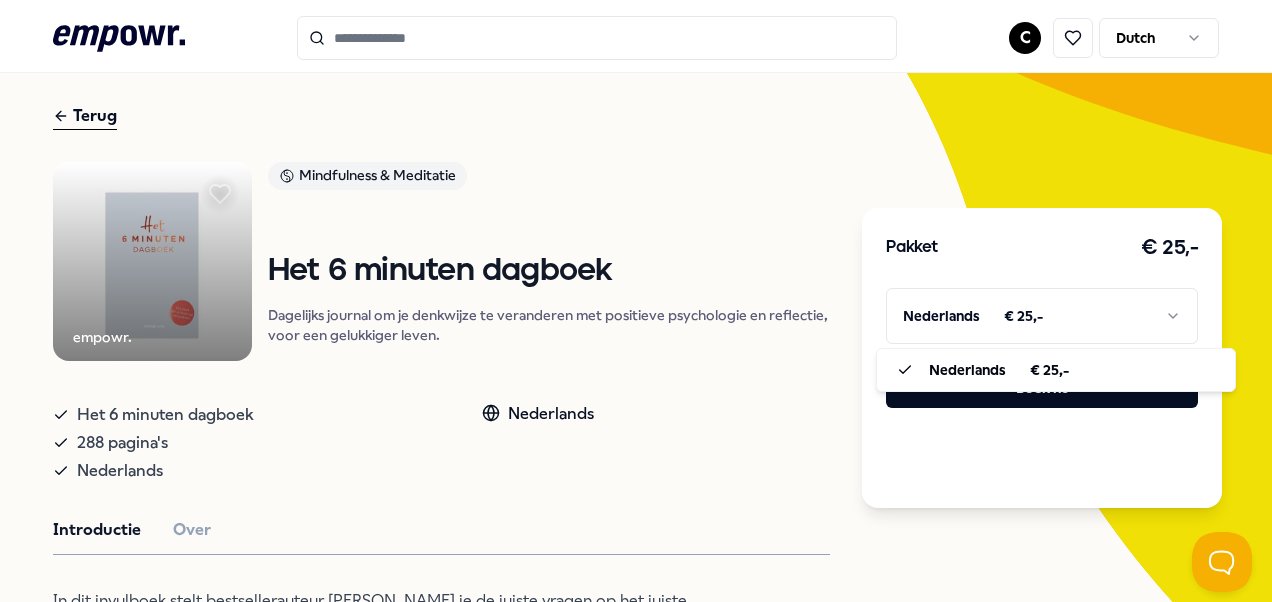 click on ".empowr-logo_svg__cls-1{fill:#03032f} C Dutch Alle categorieën   Self-care library Terug empowr. Mindfulness & Meditatie Het 6 minuten dagboek Dagelijks journal om je denkwijze te veranderen met positieve psychologie en reflectie, voor een gelukkiger leven. Het 6 minuten dagboek 288 pagina's Nederlands Nederlands Introductie Over Aanbevolen Boeken Loopbaan  The Let Them Theory [PERSON_NAME] nieuwste boek ‘The Let Them Theory’ biedt een levensveranderend
concept: laat los wat je niet kunt controleren en focus op wat écht telt. Engels, Nederlands Vanaf  € 35,- Boeken Loopbaan  [GEOGRAPHIC_DATA][PERSON_NAME][PERSON_NAME] biedt een heldere samenvatting van 'De zeven eigenschappen van
effectief leiderschap' voor meer grip en succes. Nederlands Vanaf  € 25,- Coaching Regio Noord NL    Communicatie [PERSON_NAME]  Korte, oplossingsgerichte gesprekken die je helpen jezelf beter te begrijpen,
inzicht te krijgen en doelen te bereiken. Nederlands Vanaf  € 110,- Coaching Regio Noord NL    + 2 Communicatie Vanaf" at bounding box center [636, 301] 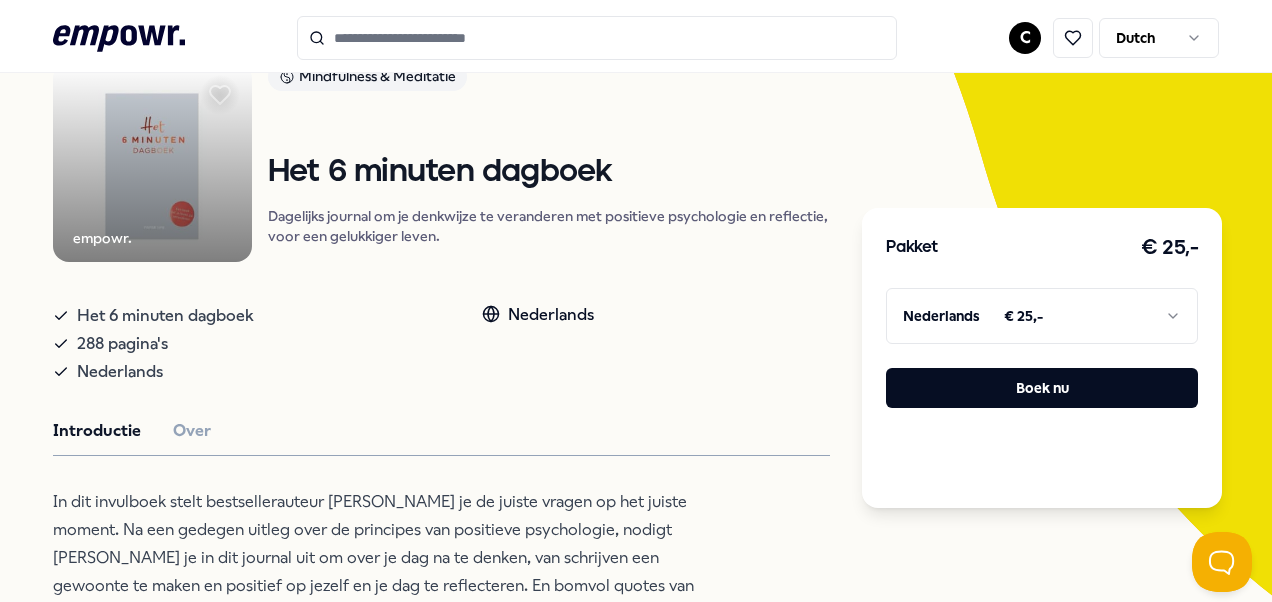 scroll, scrollTop: 0, scrollLeft: 0, axis: both 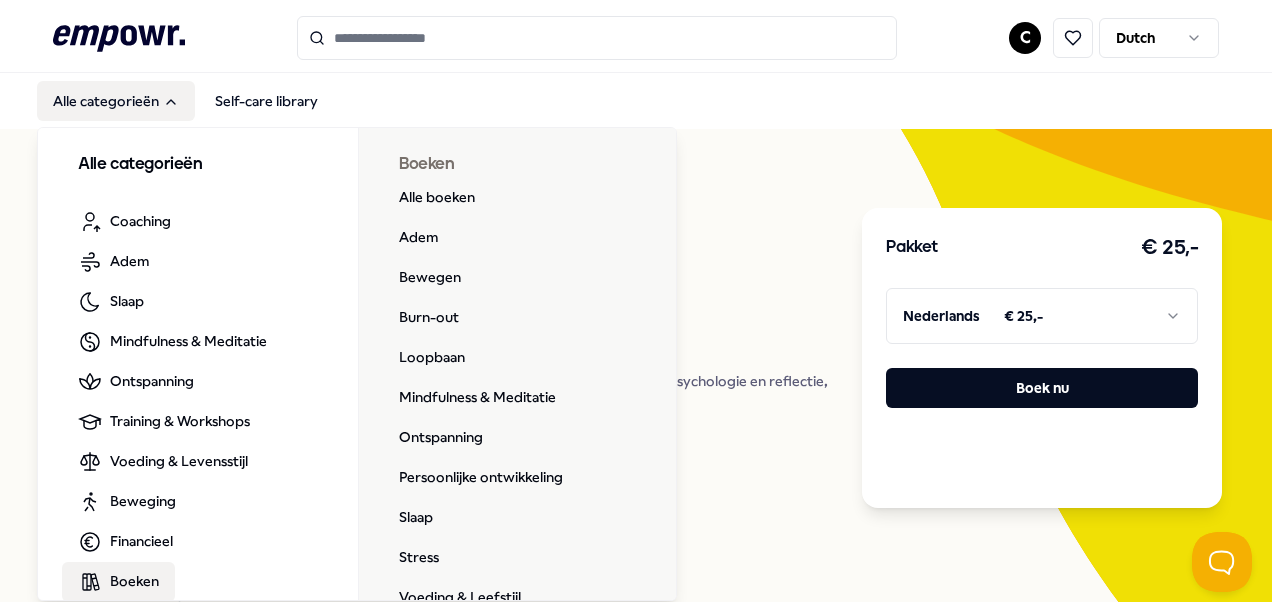 click on "Boeken" at bounding box center [134, 581] 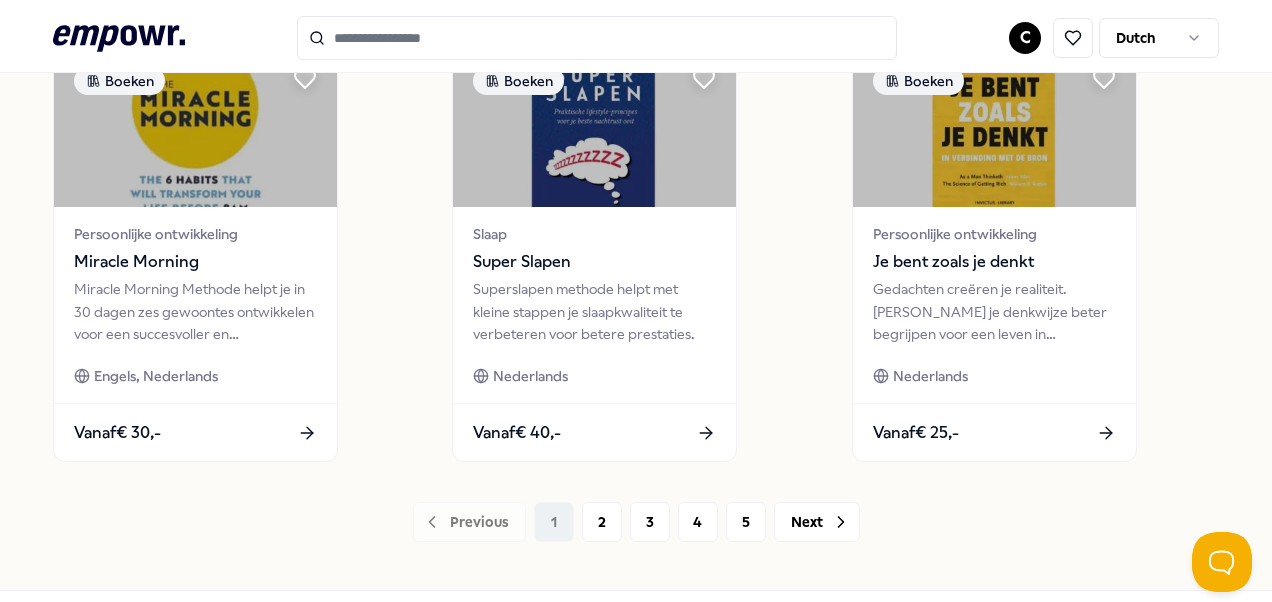 scroll, scrollTop: 1593, scrollLeft: 0, axis: vertical 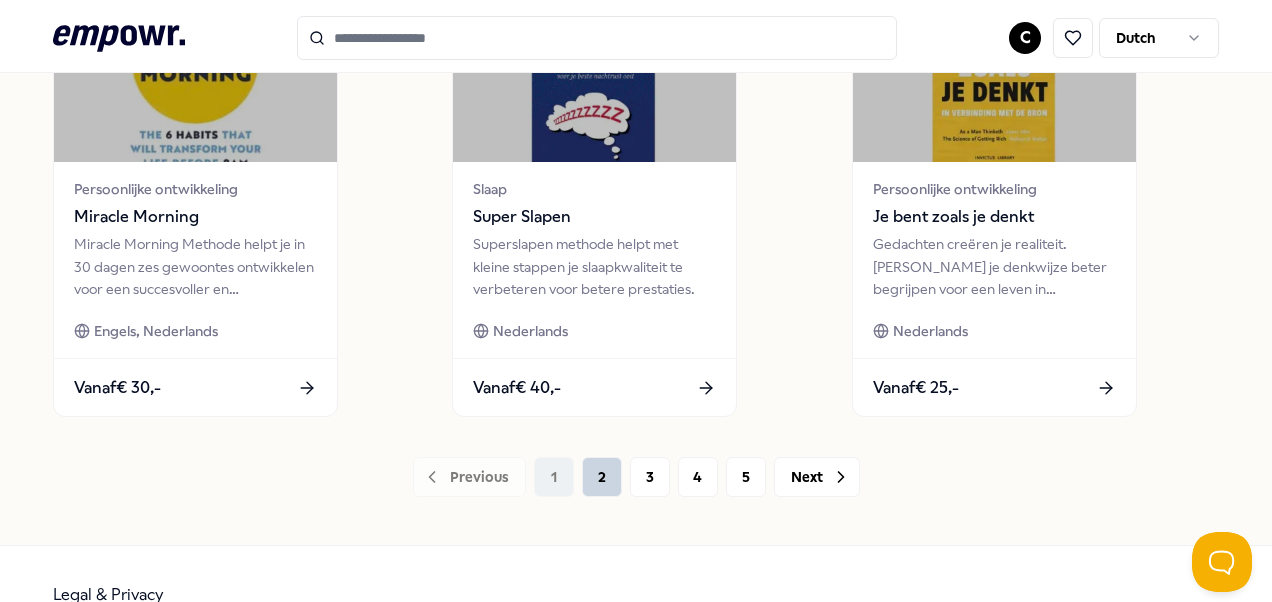 click on "2" at bounding box center (602, 477) 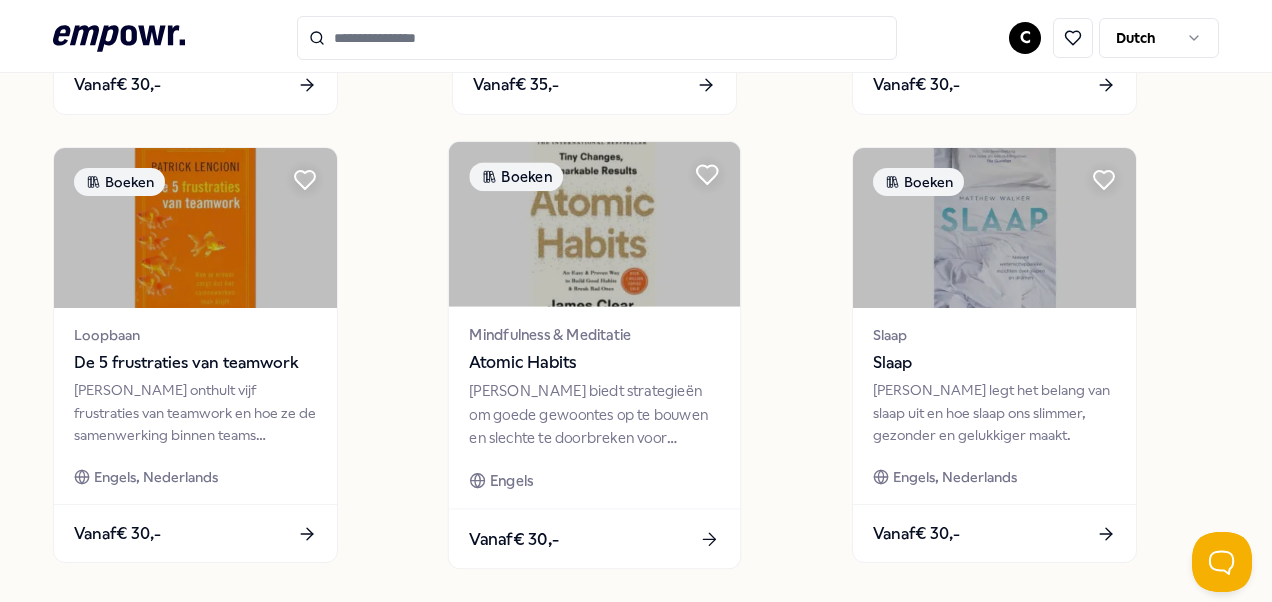scroll, scrollTop: 1633, scrollLeft: 0, axis: vertical 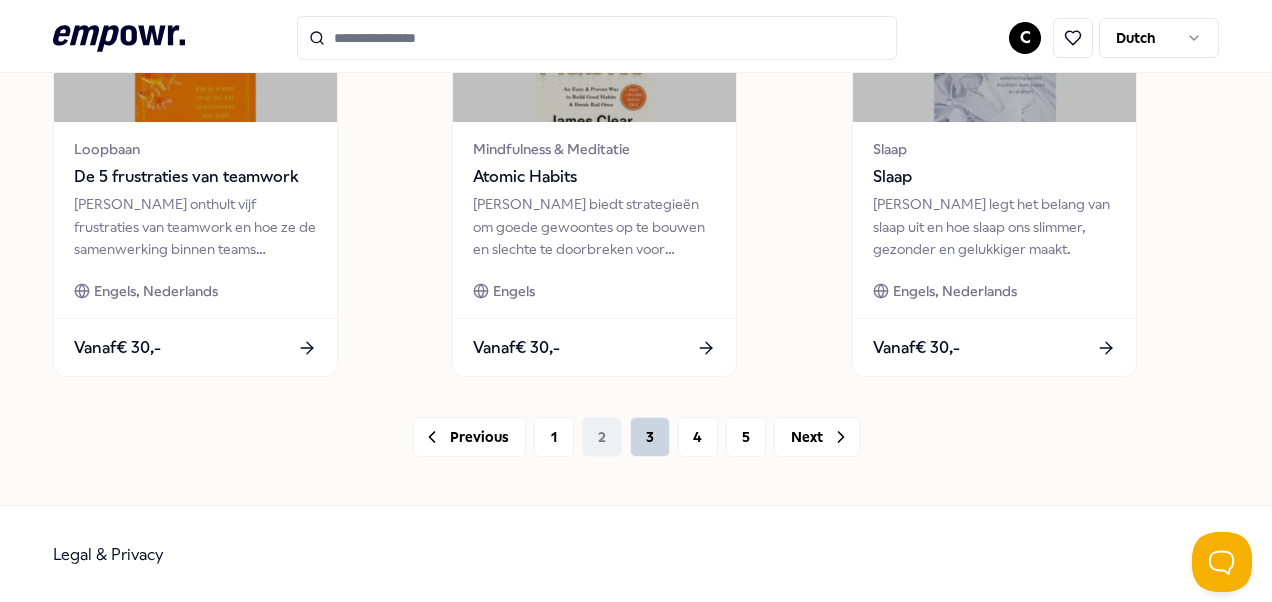 click on "3" at bounding box center (650, 437) 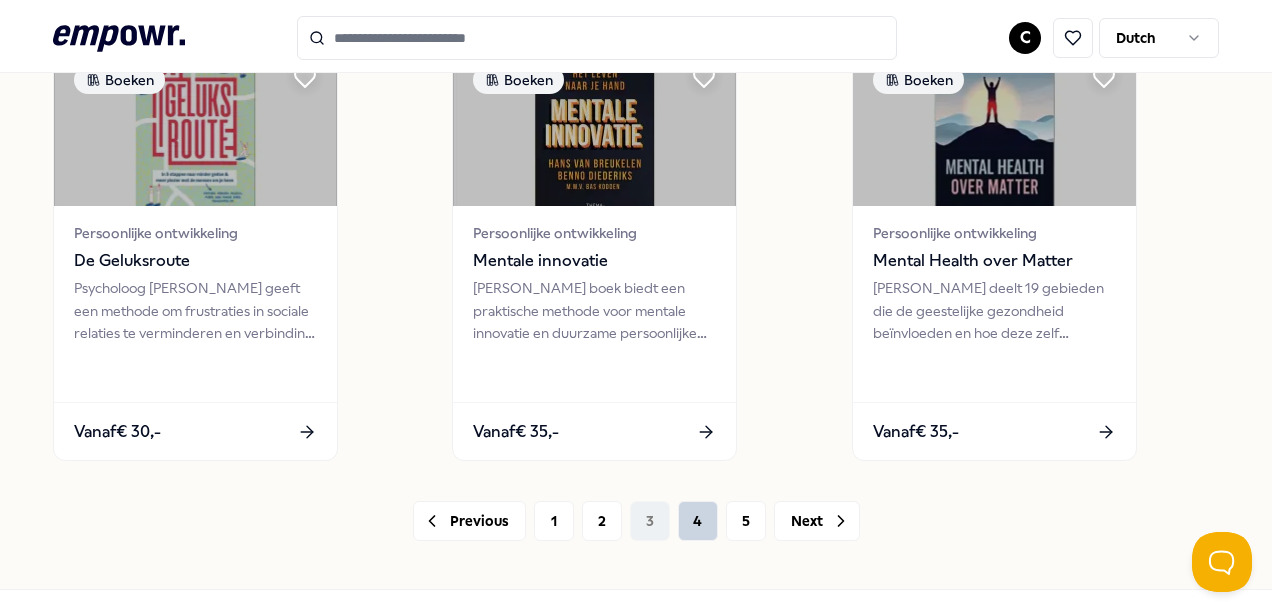 scroll, scrollTop: 1563, scrollLeft: 0, axis: vertical 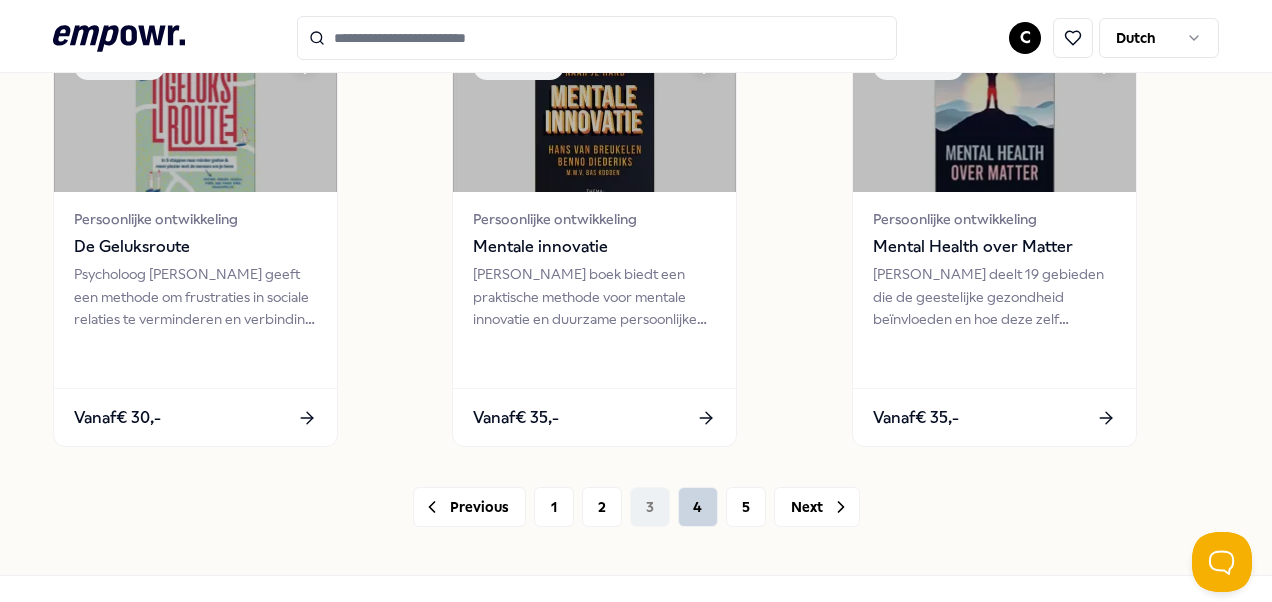 click on "4" at bounding box center [698, 507] 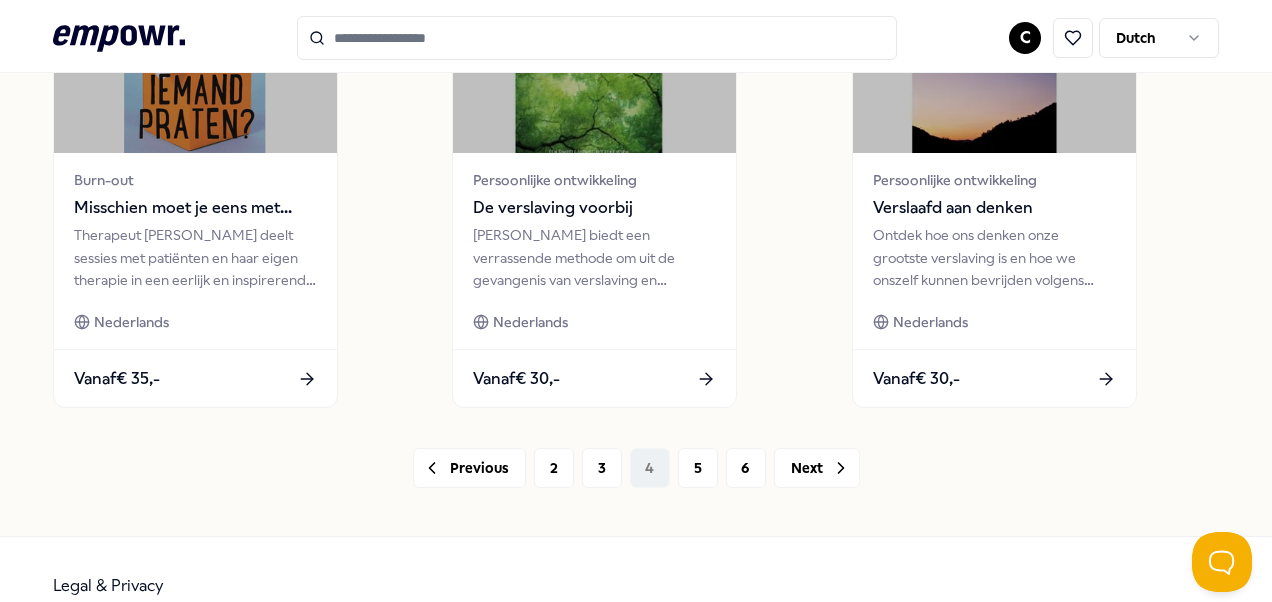 scroll, scrollTop: 1633, scrollLeft: 0, axis: vertical 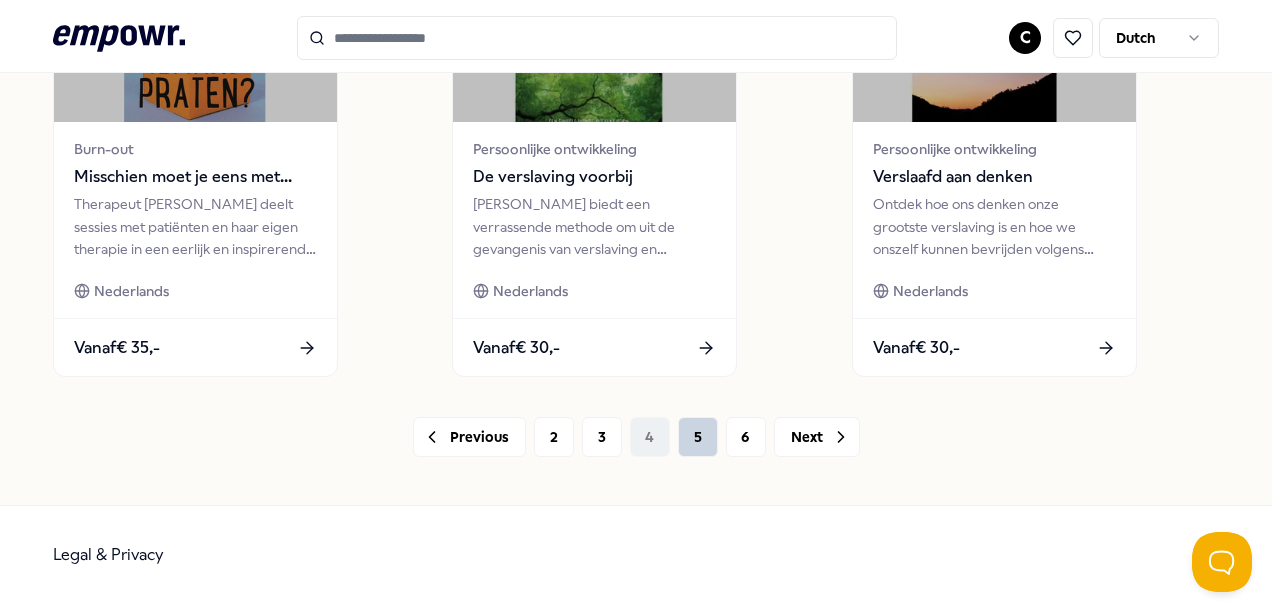 click on "5" at bounding box center [698, 437] 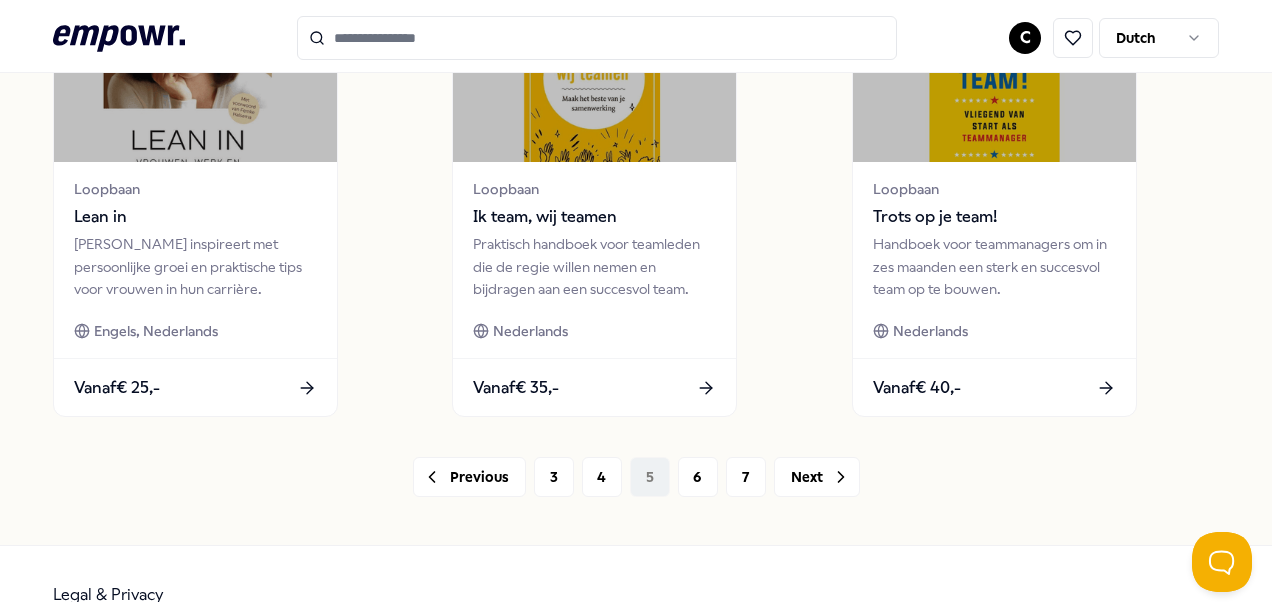 scroll, scrollTop: 1633, scrollLeft: 0, axis: vertical 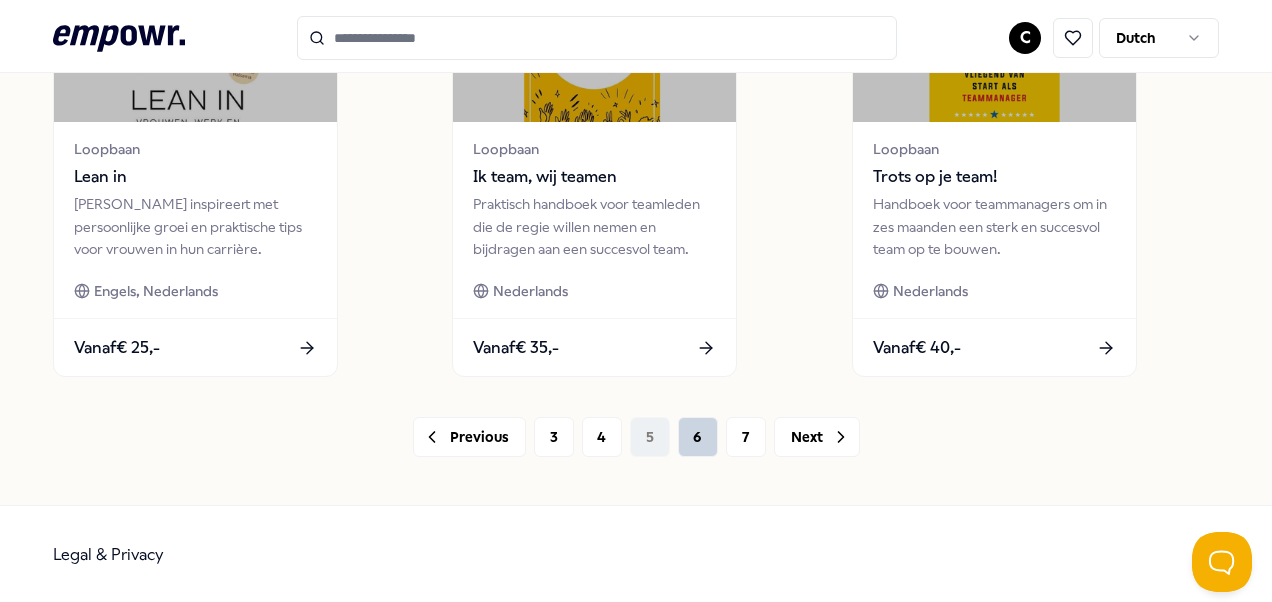 click on "6" at bounding box center [698, 437] 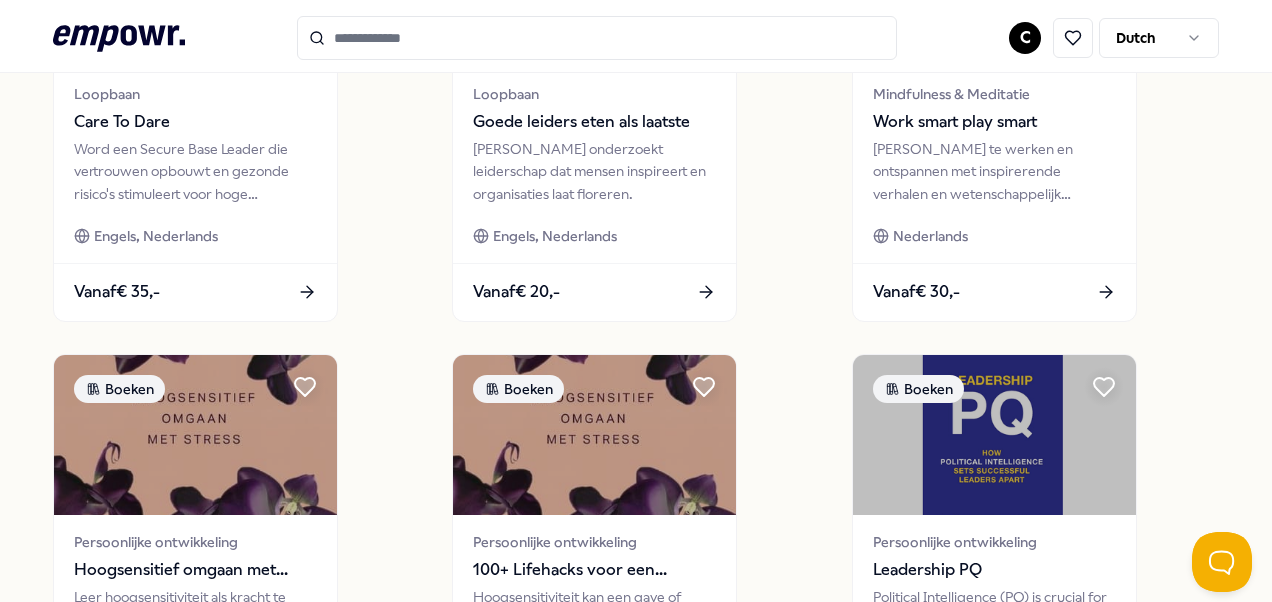 scroll, scrollTop: 1633, scrollLeft: 0, axis: vertical 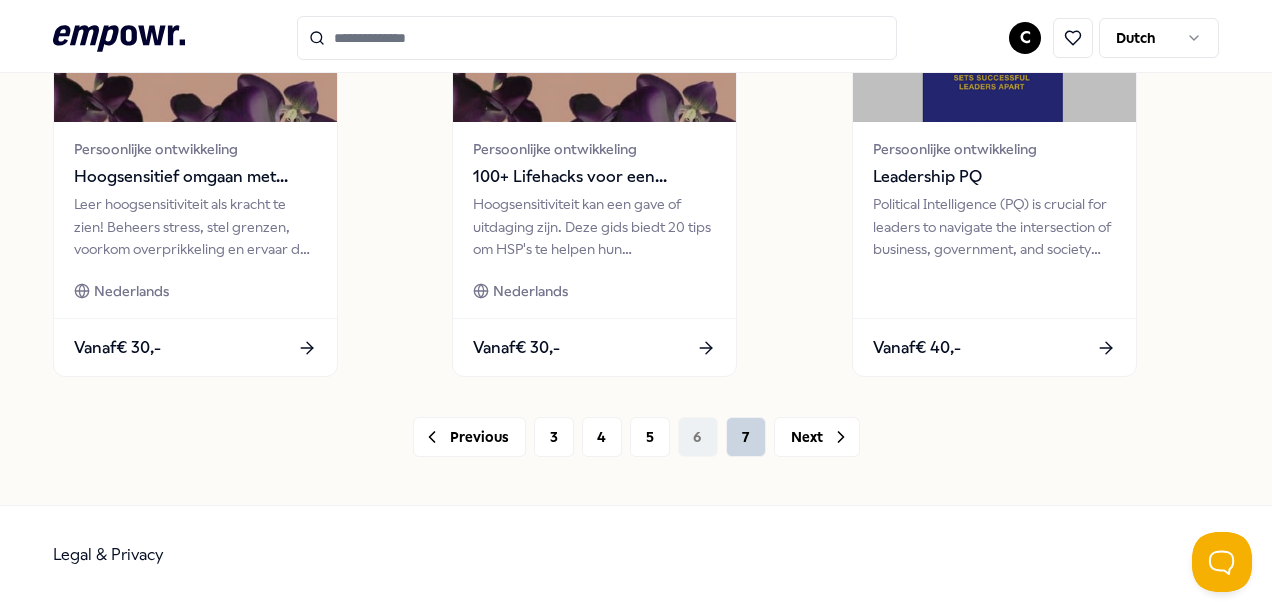 click on "7" at bounding box center (746, 437) 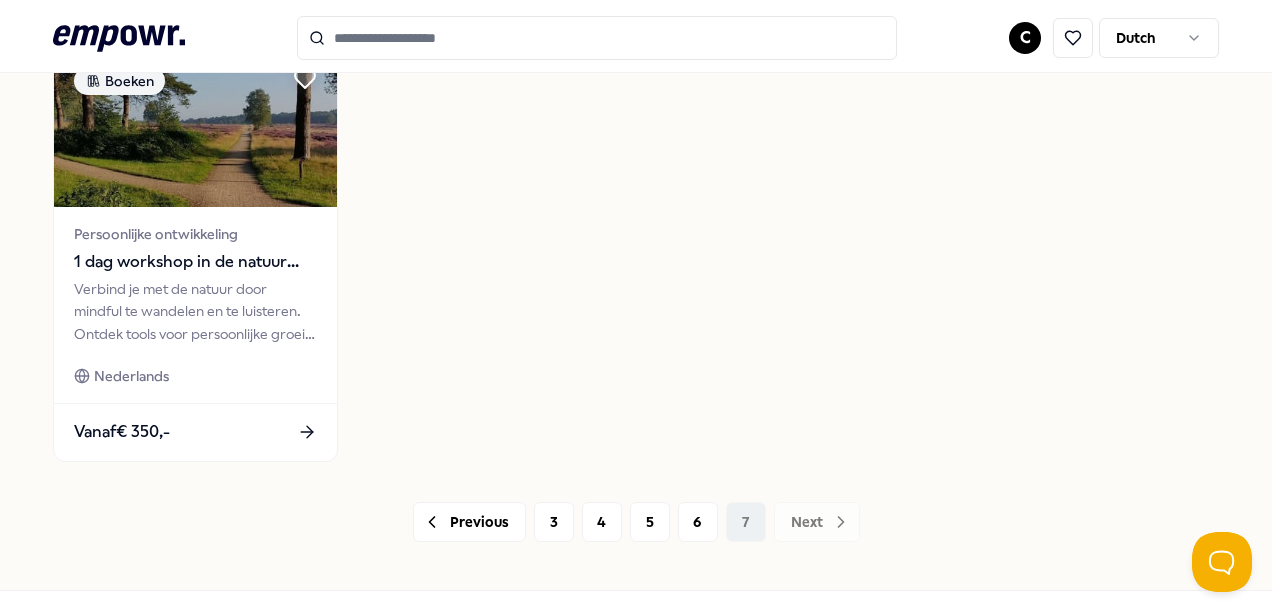 scroll, scrollTop: 1185, scrollLeft: 0, axis: vertical 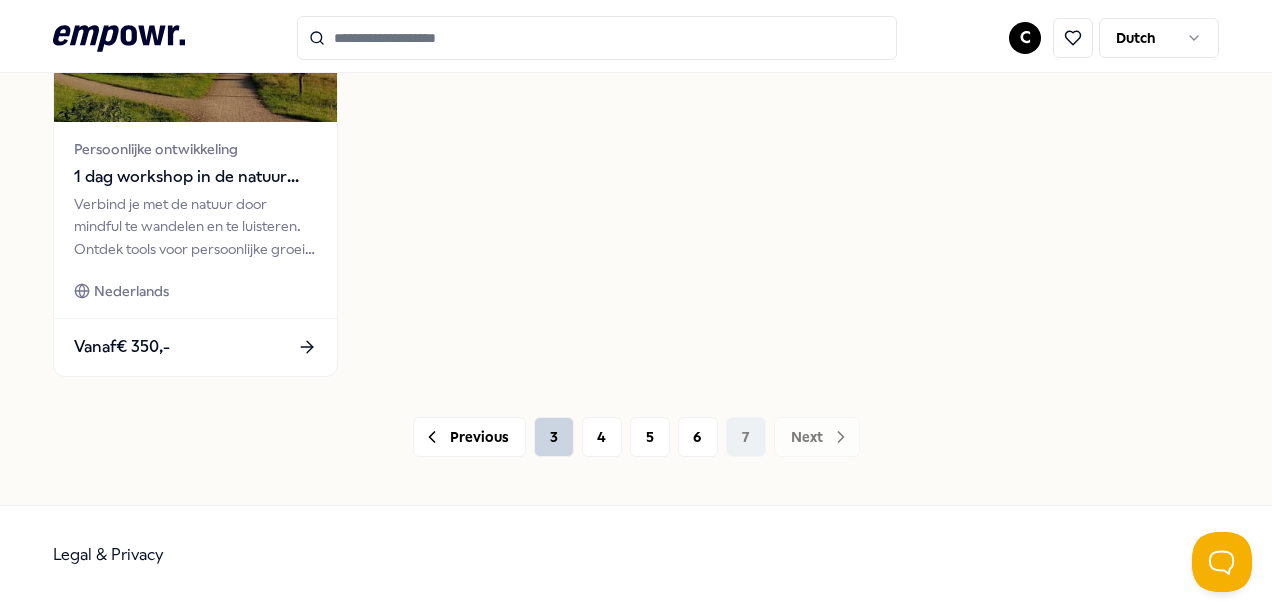 click on "3" at bounding box center [554, 437] 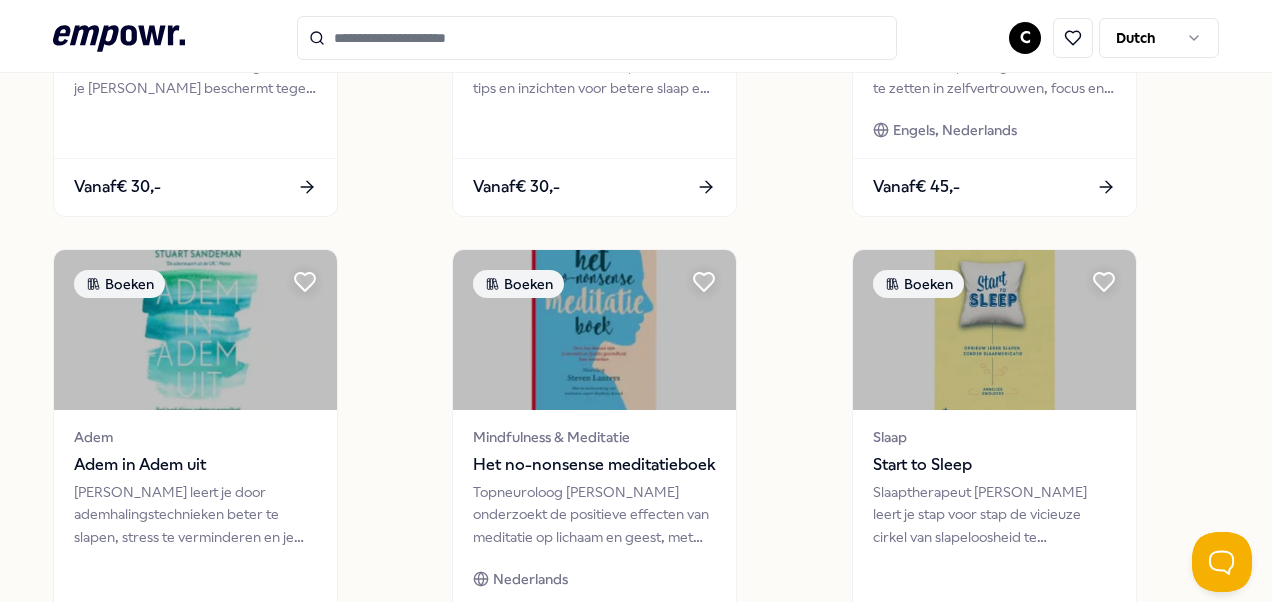 scroll, scrollTop: 1633, scrollLeft: 0, axis: vertical 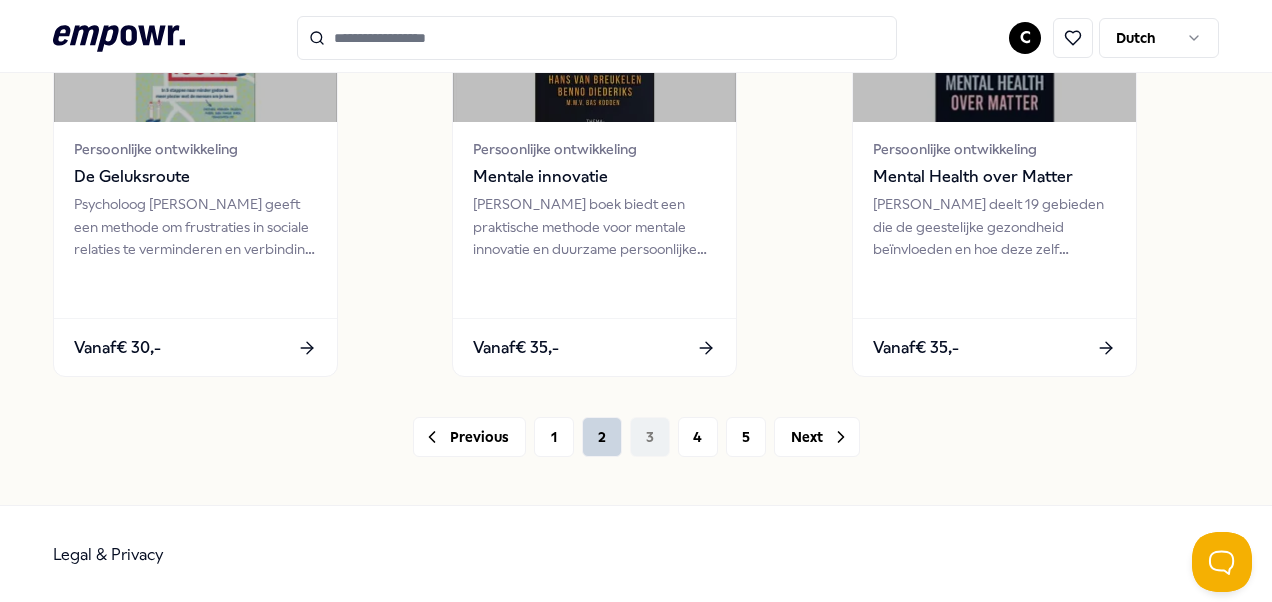 click on "2" at bounding box center [602, 437] 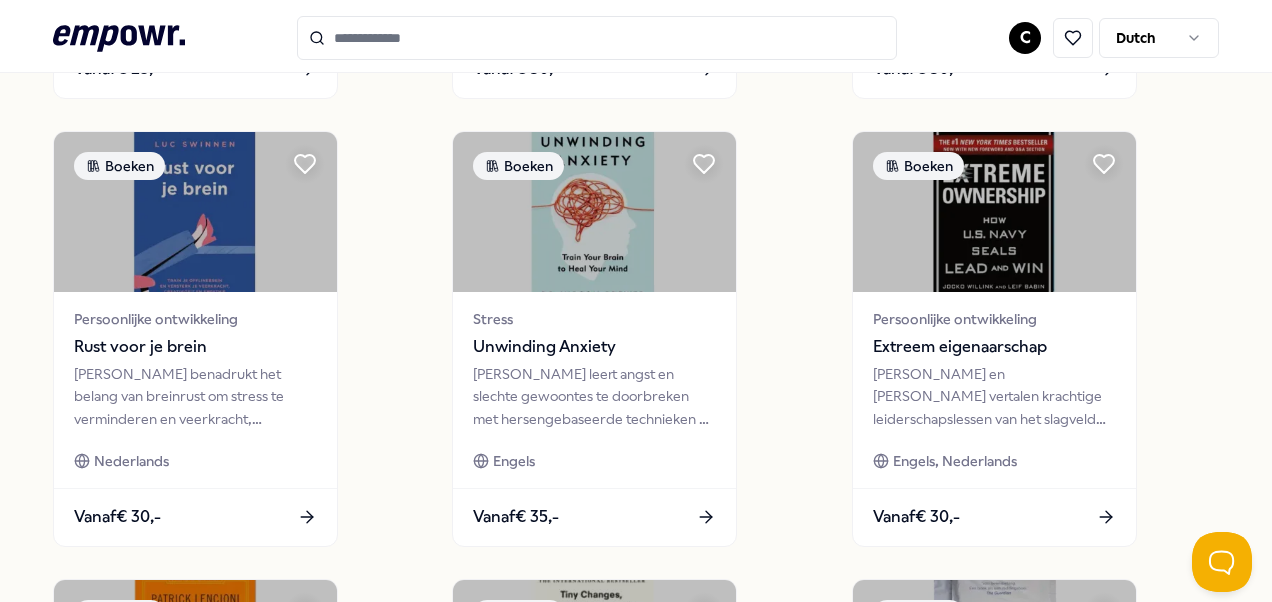 scroll, scrollTop: 1633, scrollLeft: 0, axis: vertical 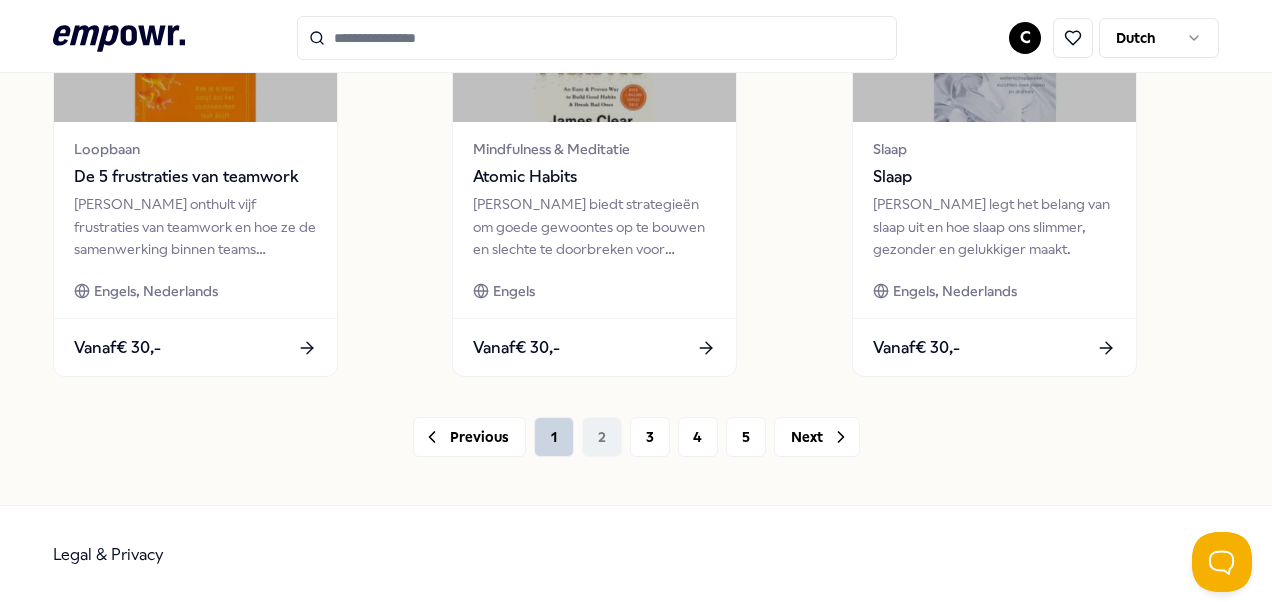click on "1" at bounding box center (554, 437) 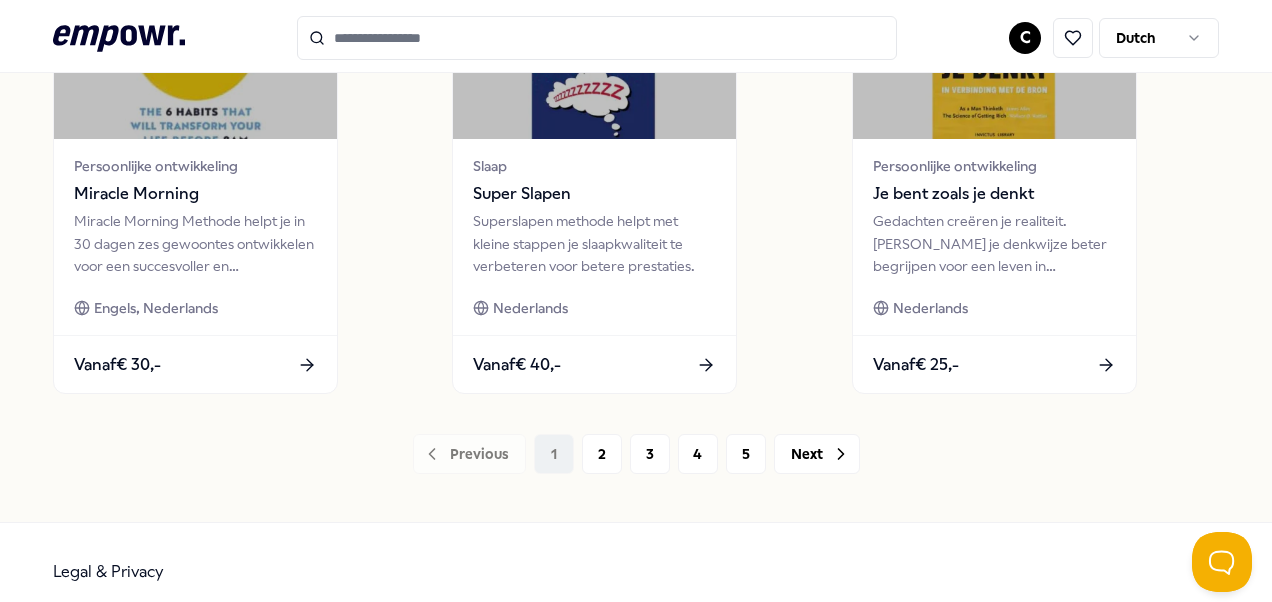 scroll, scrollTop: 1633, scrollLeft: 0, axis: vertical 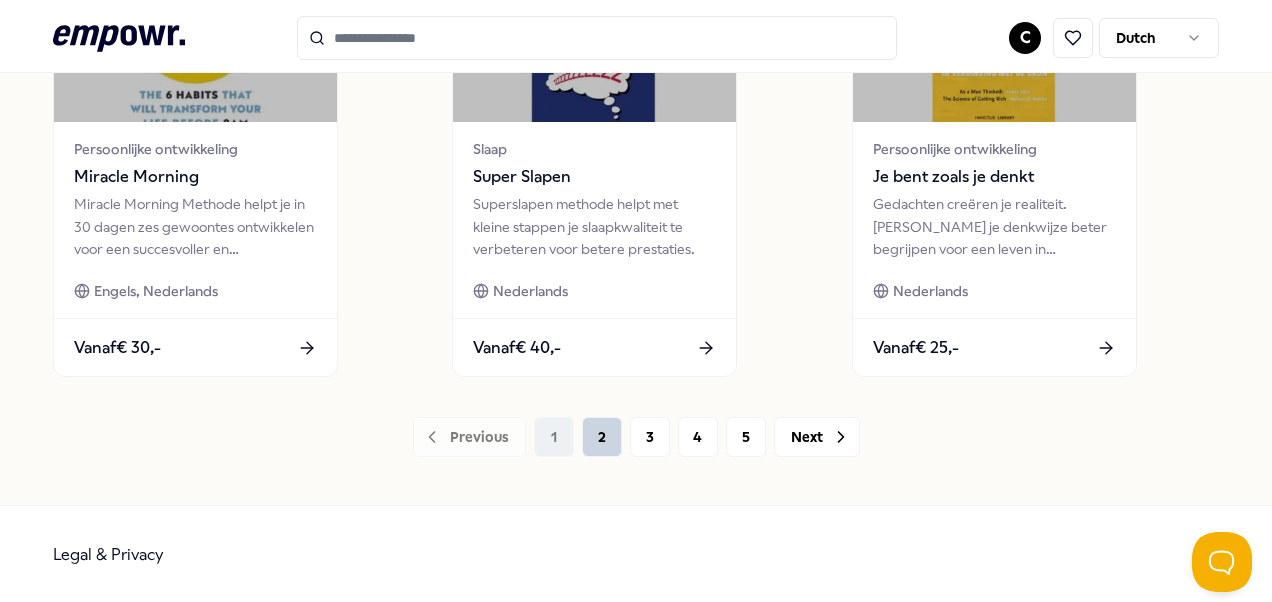 click on "2" at bounding box center (602, 437) 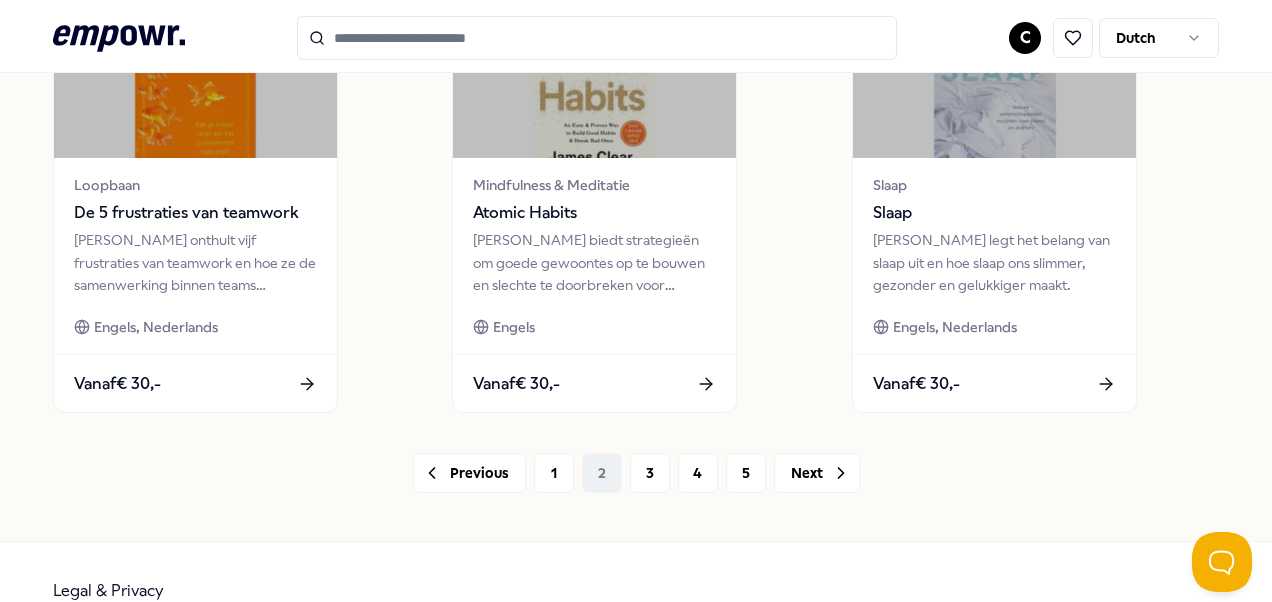 scroll, scrollTop: 1633, scrollLeft: 0, axis: vertical 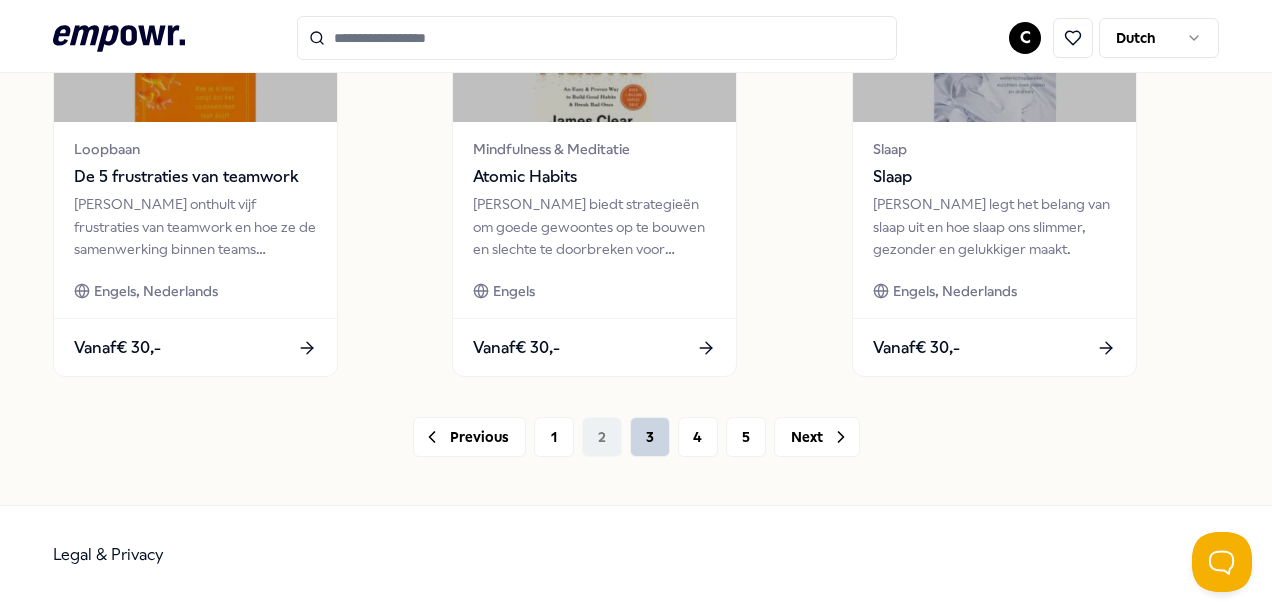 click on "3" at bounding box center [650, 437] 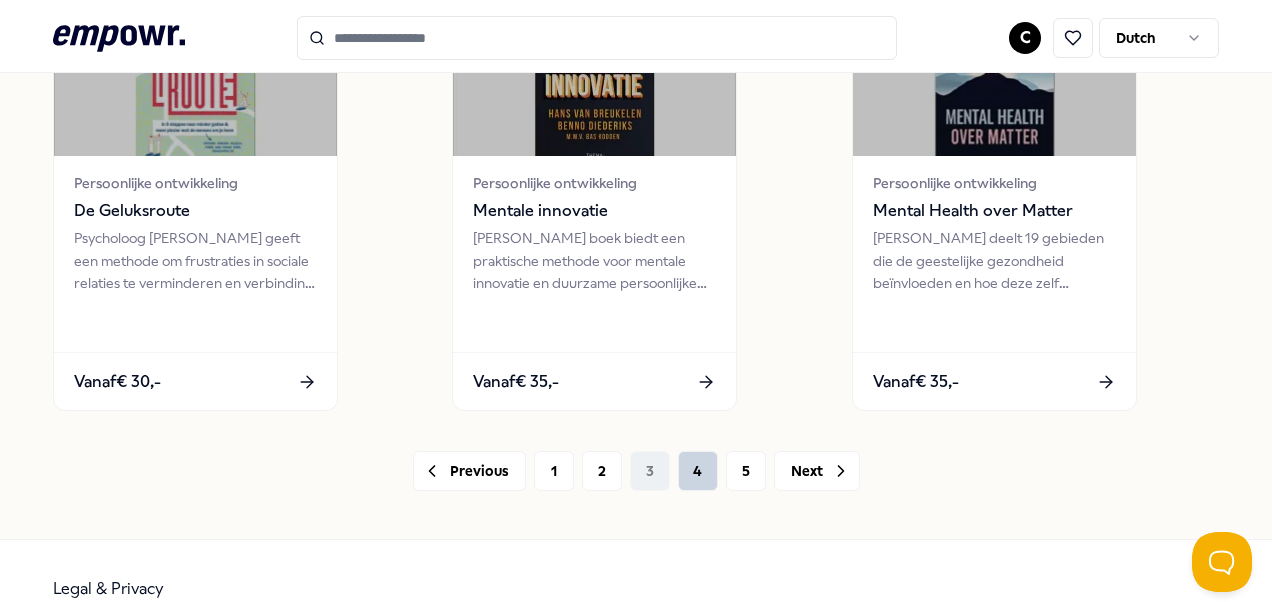 scroll, scrollTop: 1633, scrollLeft: 0, axis: vertical 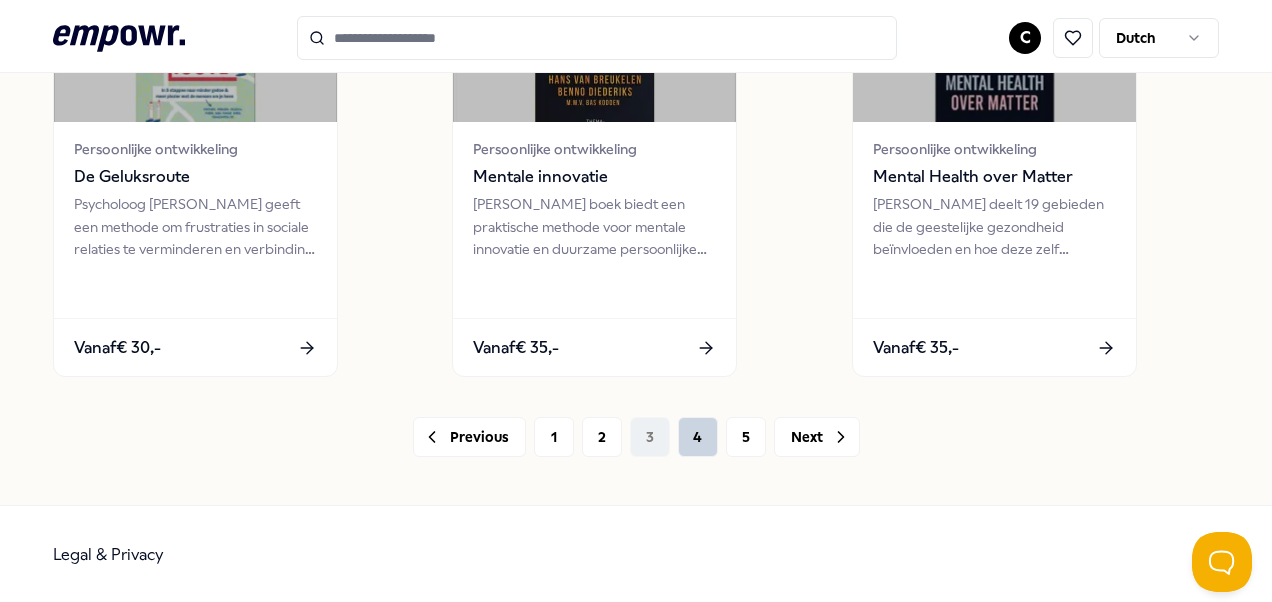 click on "4" at bounding box center [698, 437] 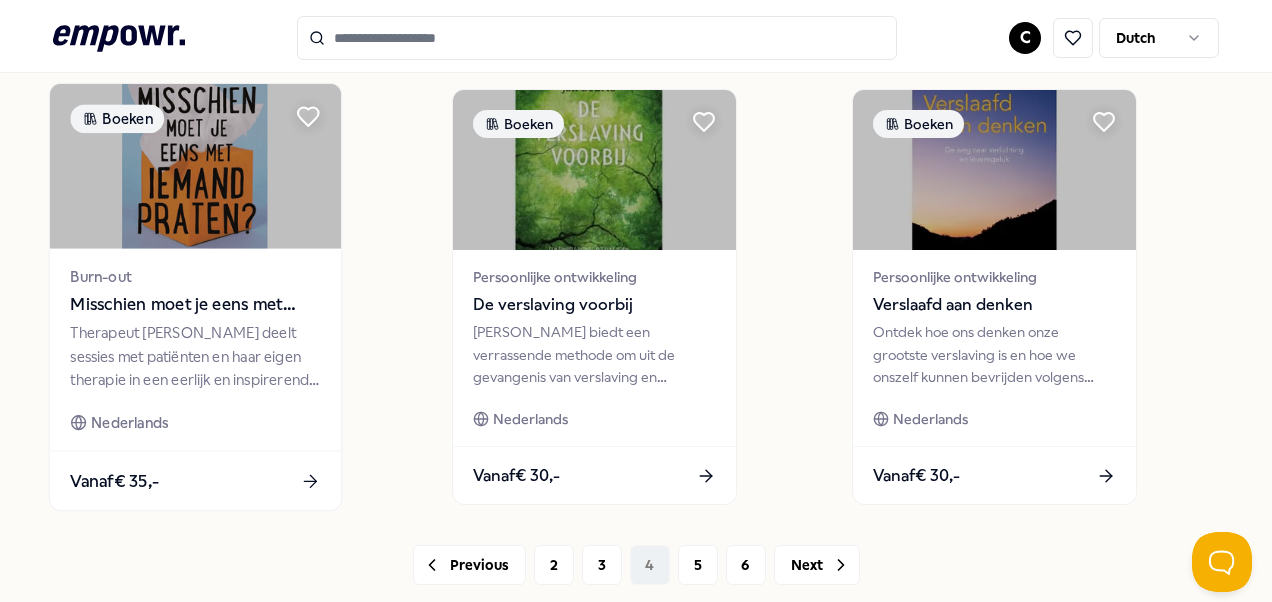 click on "Misschien moet je eens met iemand praten?" at bounding box center [195, 305] 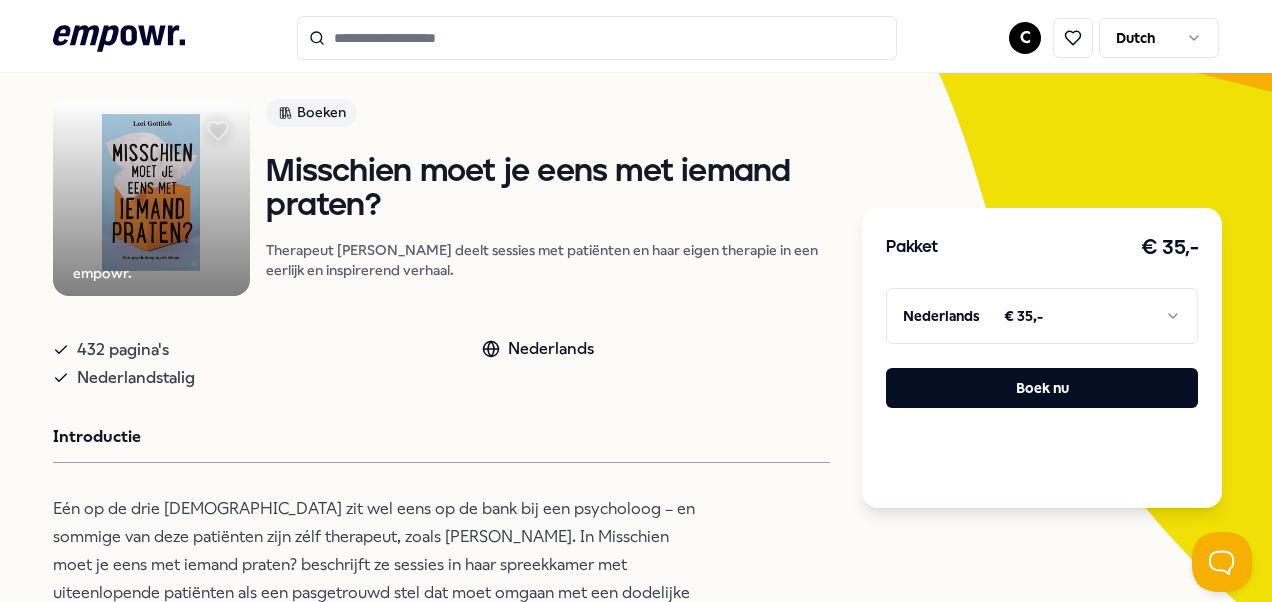 click on ".empowr-logo_svg__cls-1{fill:#03032f} C Dutch Alle categorieën   Self-care library Terug empowr. Boeken Misschien moet je eens met iemand praten? Therapeut [PERSON_NAME] deelt sessies met patiënten en haar eigen therapie in een eerlijk en inspirerend verhaal. 432 pagina's Nederlandstalig Nederlands Introductie Eén op de drie [DEMOGRAPHIC_DATA] zit wel eens op de bank bij een psycholoog – en sommige van deze patiënten zijn zélf therapeut, zoals [PERSON_NAME]. In Misschien moet je eens met iemand praten? beschrijft ze sessies in haar spreekkamer met uiteenlopende patiënten als een pasgetrouwd stel dat moet omgaan met een dodelijke ziekte, een man met zelfmoordneigingen en een vrouw die telkens relaties begint met verkeerde mannen – maar ook de therapie die ze zelf volgt. Aanbevolen Boeken Online Burn-out Misschien moet je eens met iemand praten? Therapeut [PERSON_NAME] deelt sessies met patiënten en haar eigen therapie in
een eerlijk en inspirerend verhaal. Nederlands Vanaf  € 35,- Het 6 minuten dagboek" at bounding box center (636, 301) 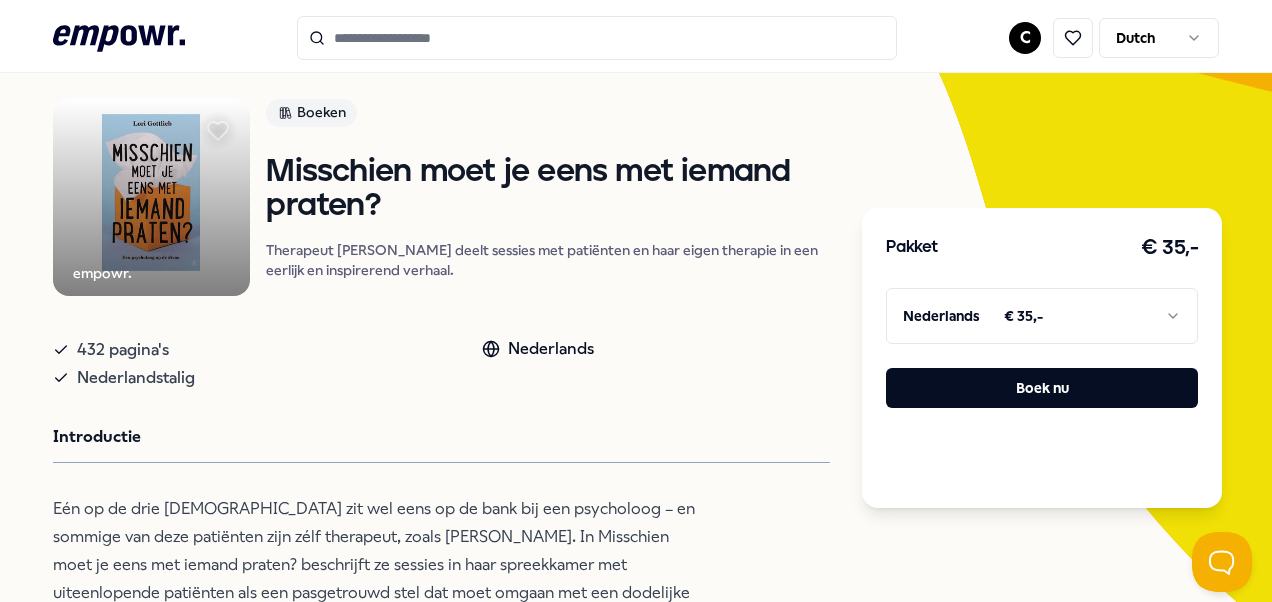click on ".empowr-logo_svg__cls-1{fill:#03032f} C Dutch Alle categorieën   Self-care library Terug empowr. Boeken Misschien moet je eens met iemand praten? Therapeut [PERSON_NAME] deelt sessies met patiënten en haar eigen therapie in een eerlijk en inspirerend verhaal. 432 pagina's Nederlandstalig Nederlands Introductie Eén op de drie [DEMOGRAPHIC_DATA] zit wel eens op de bank bij een psycholoog – en sommige van deze patiënten zijn zélf therapeut, zoals [PERSON_NAME]. In Misschien moet je eens met iemand praten? beschrijft ze sessies in haar spreekkamer met uiteenlopende patiënten als een pasgetrouwd stel dat moet omgaan met een dodelijke ziekte, een man met zelfmoordneigingen en een vrouw die telkens relaties begint met verkeerde mannen – maar ook de therapie die ze zelf volgt. Aanbevolen Boeken Online Burn-out Misschien moet je eens met iemand praten? Therapeut [PERSON_NAME] deelt sessies met patiënten en haar eigen therapie in
een eerlijk en inspirerend verhaal. Nederlands Vanaf  € 35,- Het 6 minuten dagboek" at bounding box center (636, 301) 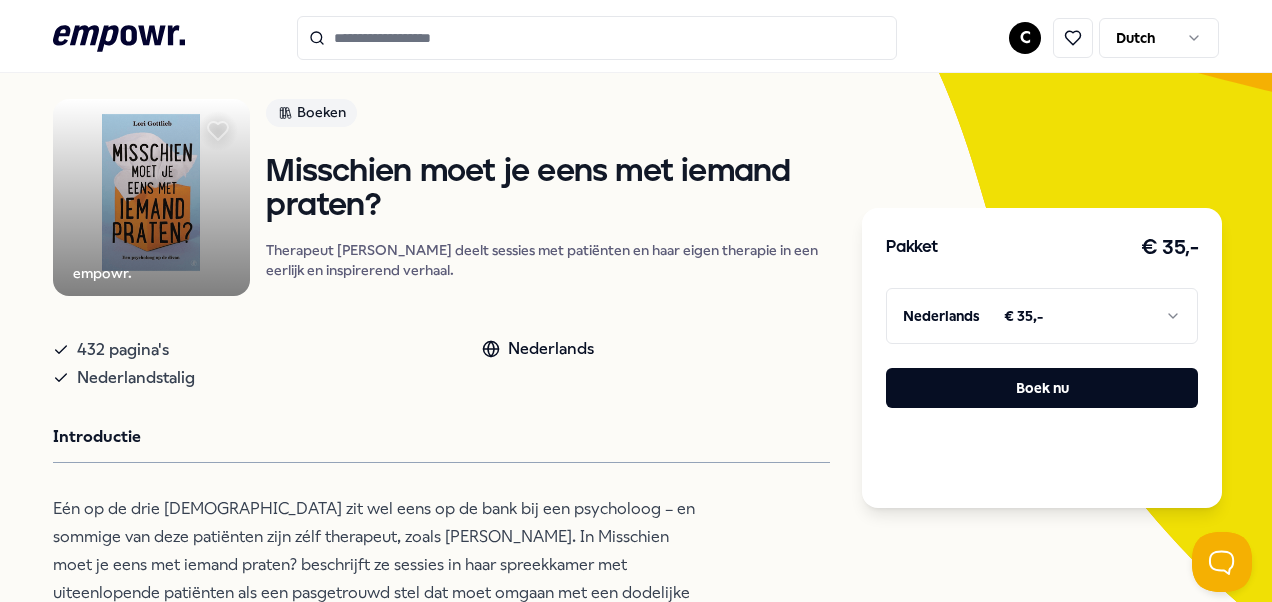 click on "Therapeut [PERSON_NAME] deelt sessies met patiënten en haar eigen therapie in een eerlijk en inspirerend verhaal." at bounding box center (548, 260) 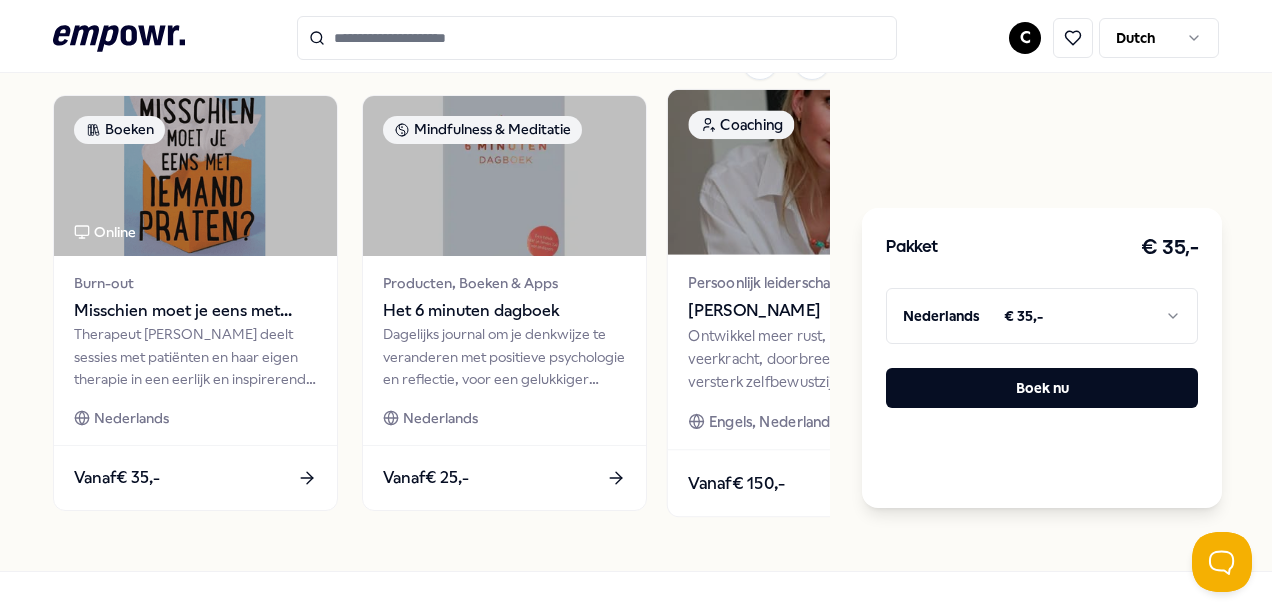 scroll, scrollTop: 1160, scrollLeft: 0, axis: vertical 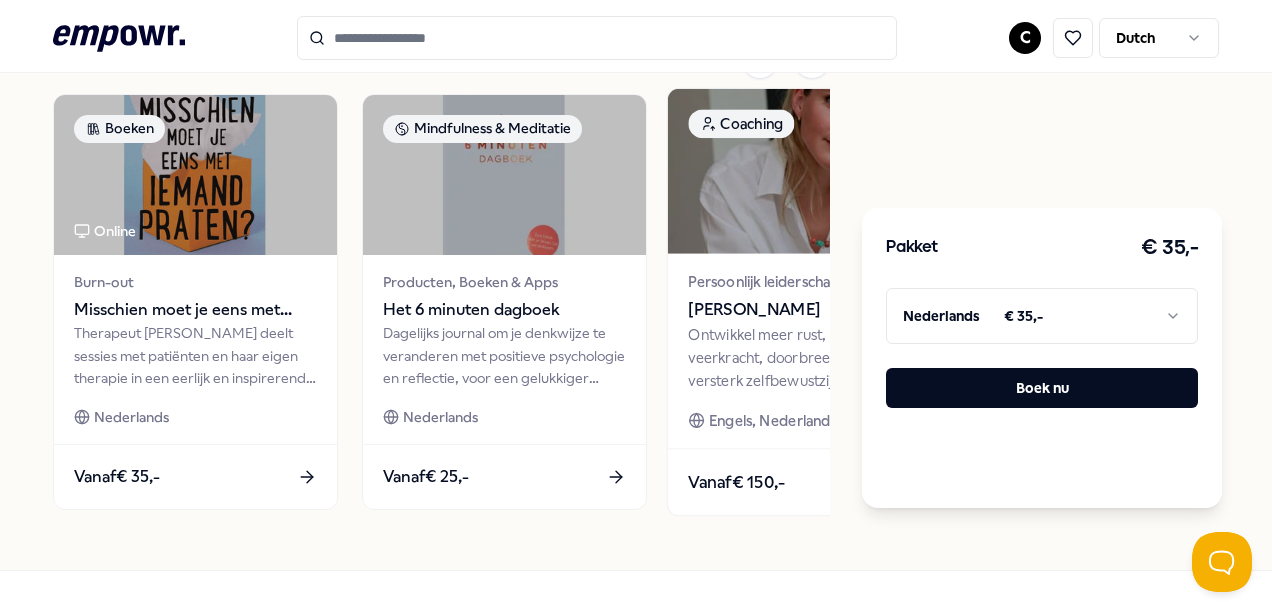 click at bounding box center (813, 170) 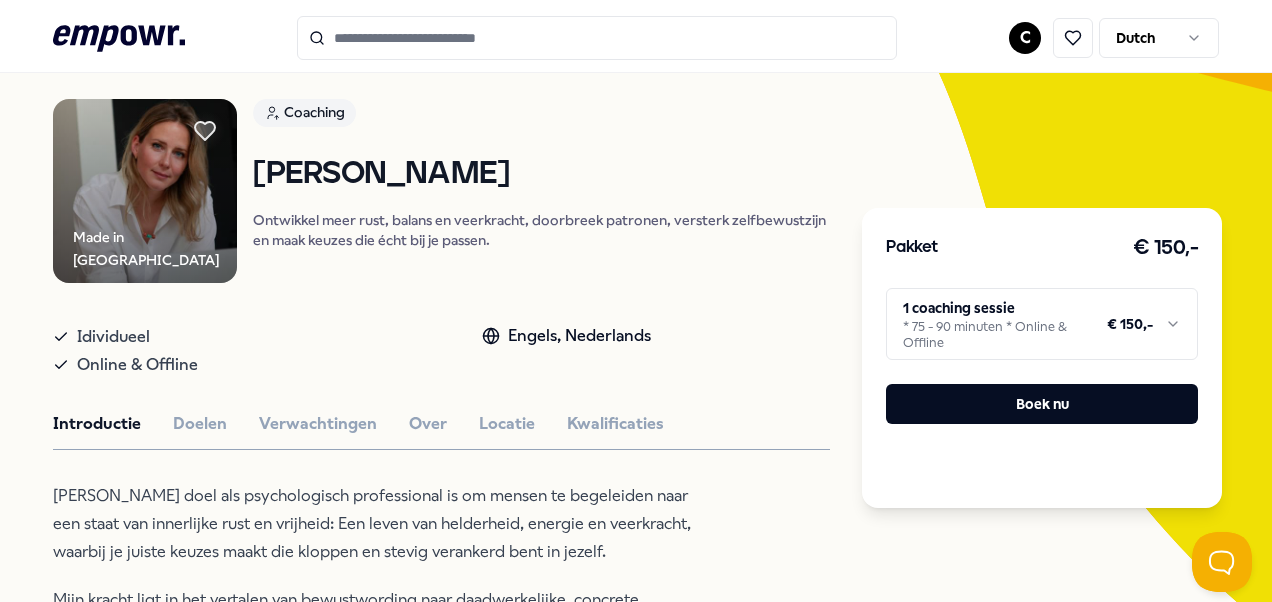 scroll, scrollTop: 100, scrollLeft: 0, axis: vertical 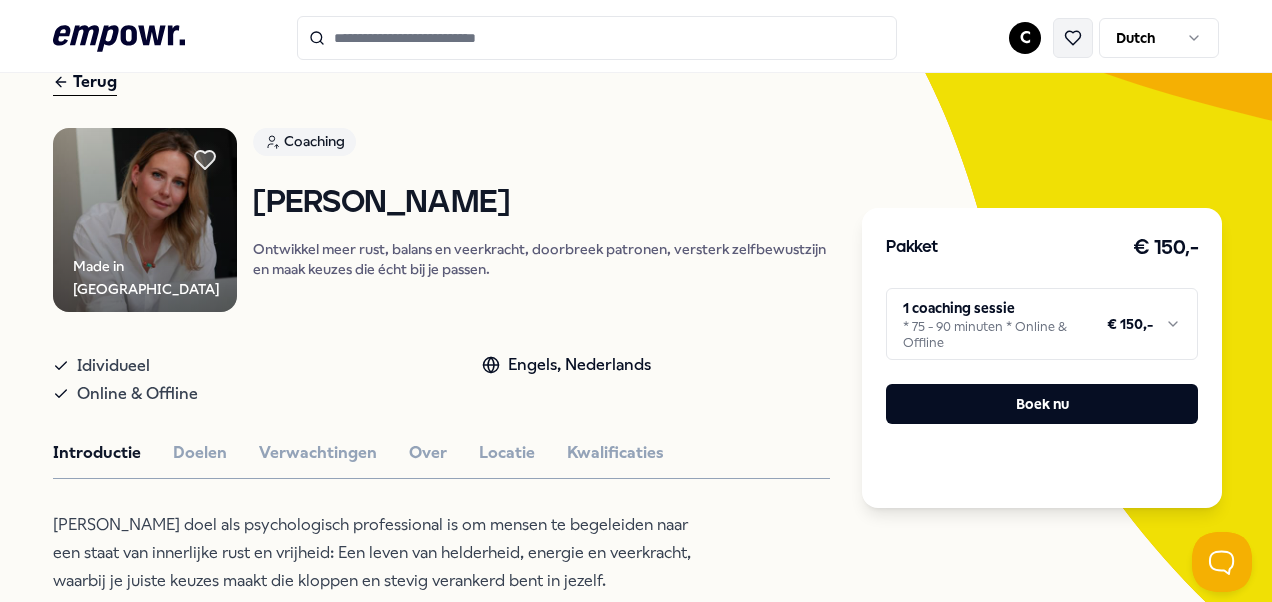 click 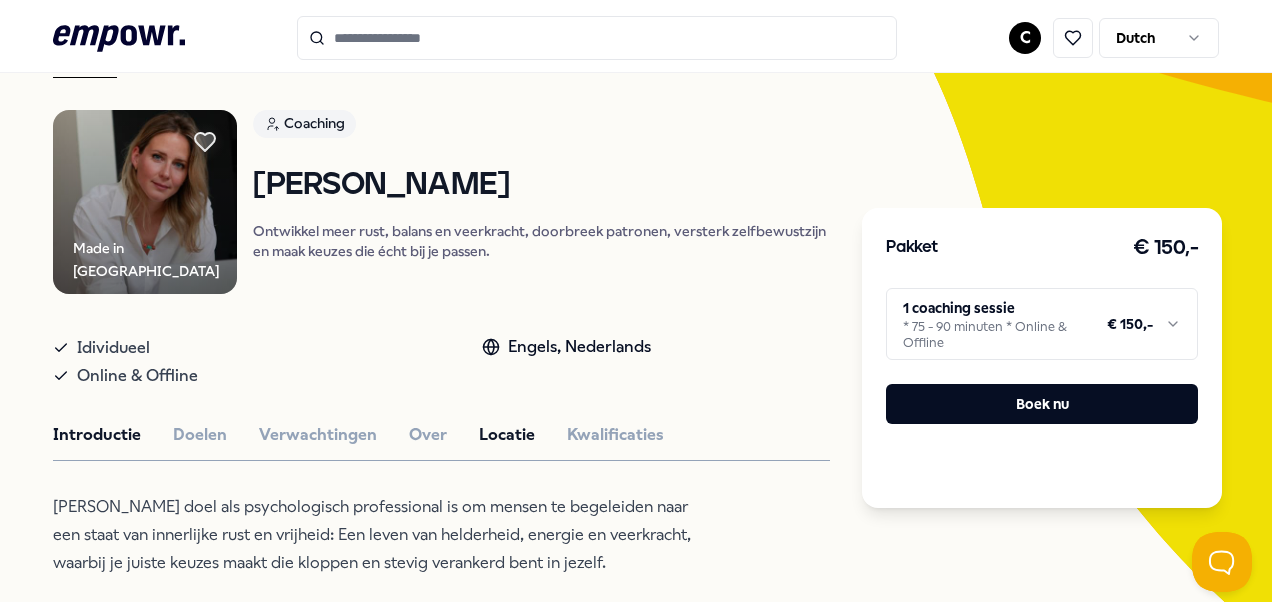 scroll, scrollTop: 0, scrollLeft: 0, axis: both 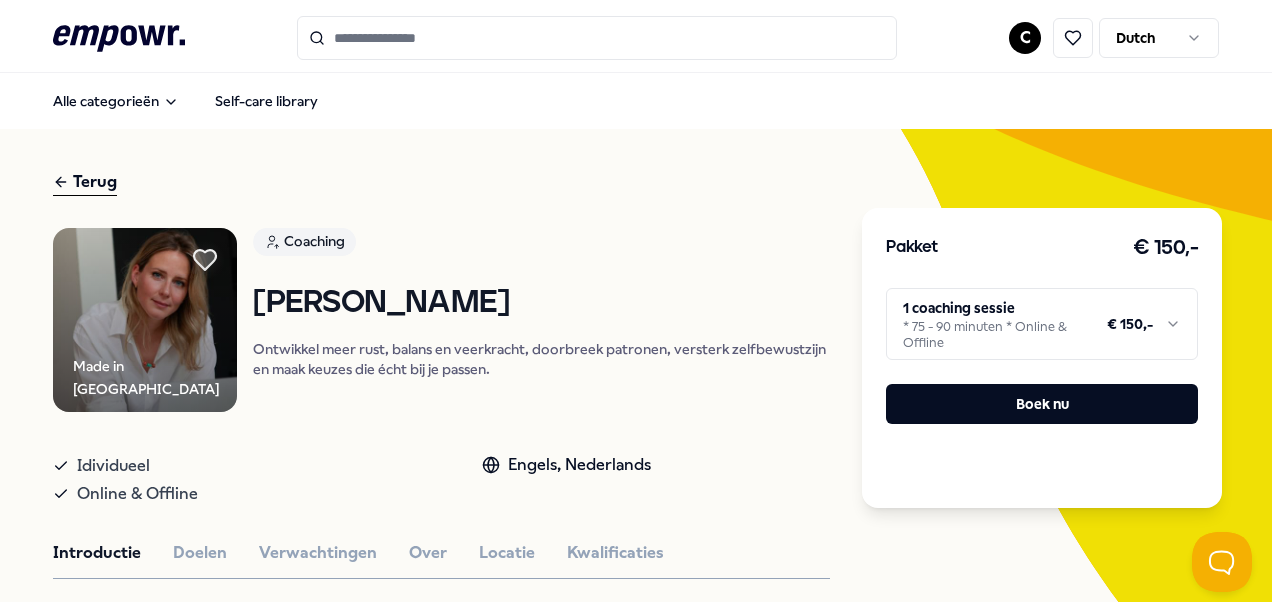 click 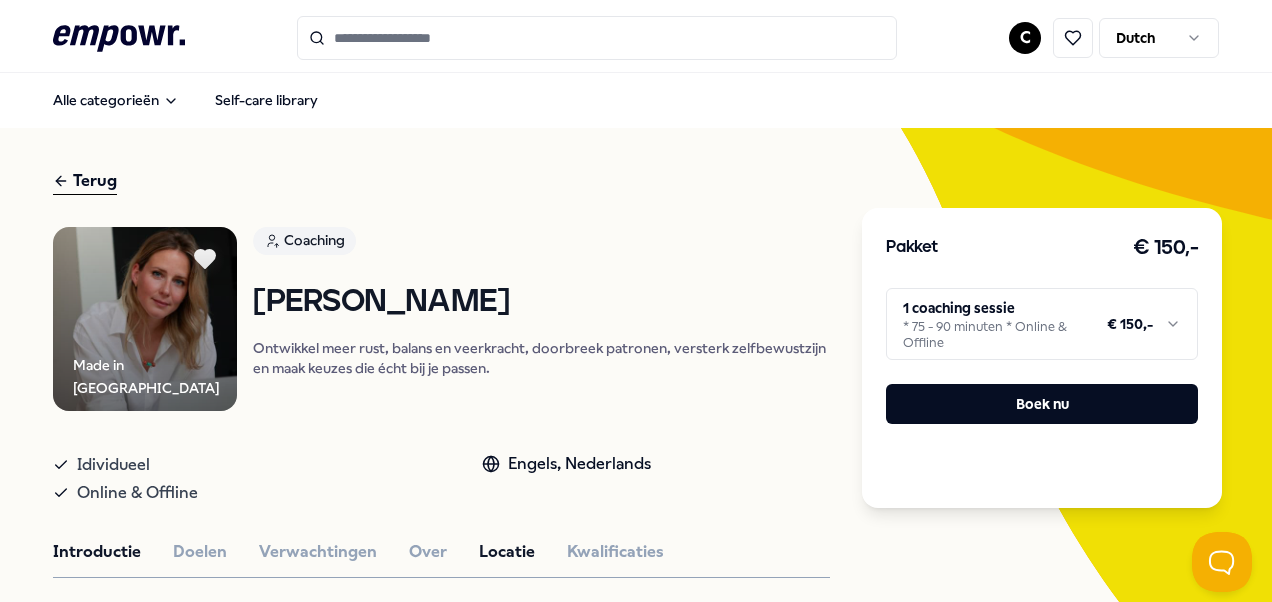 scroll, scrollTop: 0, scrollLeft: 0, axis: both 